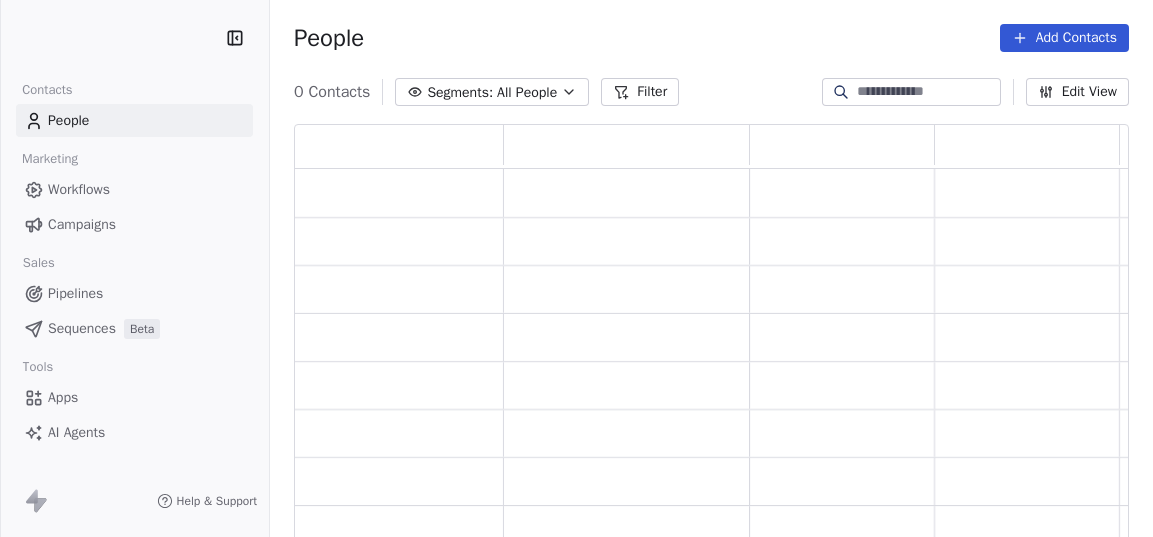 scroll, scrollTop: 0, scrollLeft: 0, axis: both 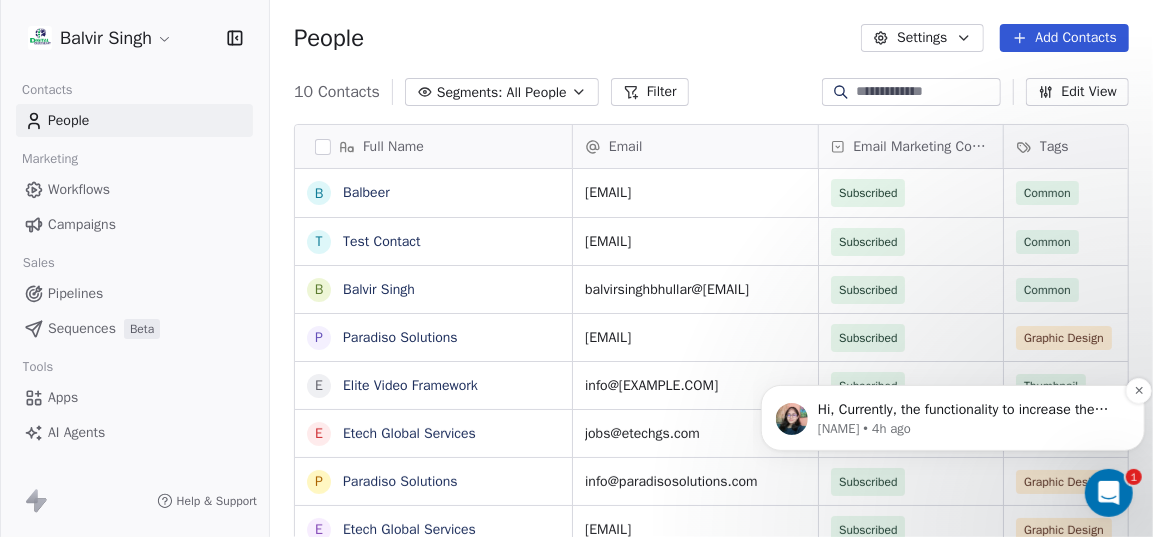 click on "Hi,   Currently, the functionality to increase the email sending limit is only supported within Sales Emails.   However, based on your recent campaign performance, business verification and an increase in the domain reputation, we will be able to increase your email sending rate for Marketing emails.       But, we would like to clarify that we can only increase your email sending rate once your domain reputation shows improvement or reaches a neutral rating.   After a few more campaigns are successfully sent and your domain reputation improves, we will surely increase the email sending rate for your domains.   This will lead to faster email sending rate when emails will be sent through campaigns and workflows." at bounding box center [968, 409] 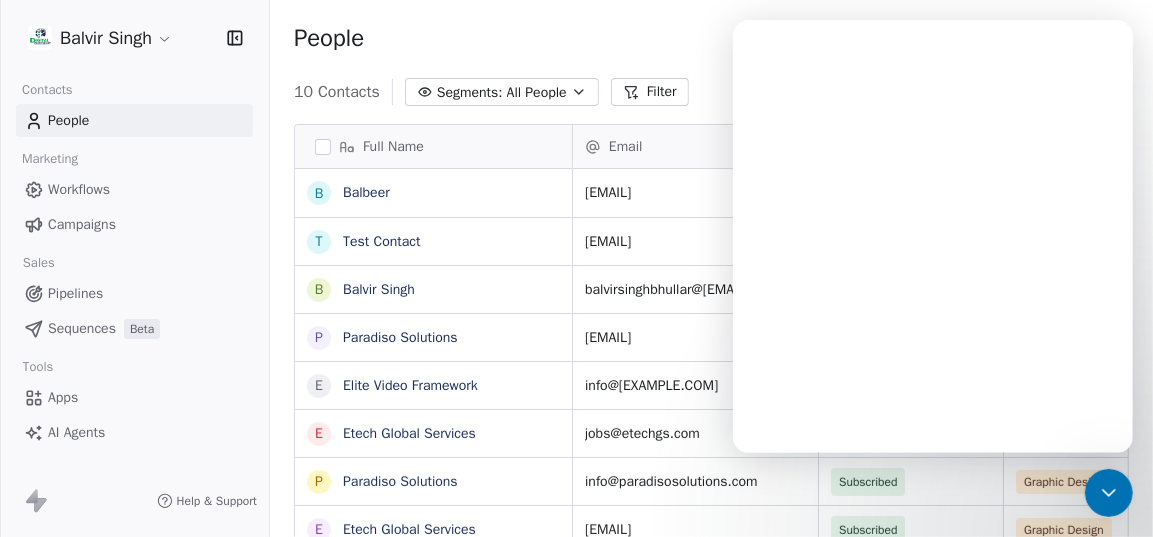 scroll, scrollTop: 0, scrollLeft: 0, axis: both 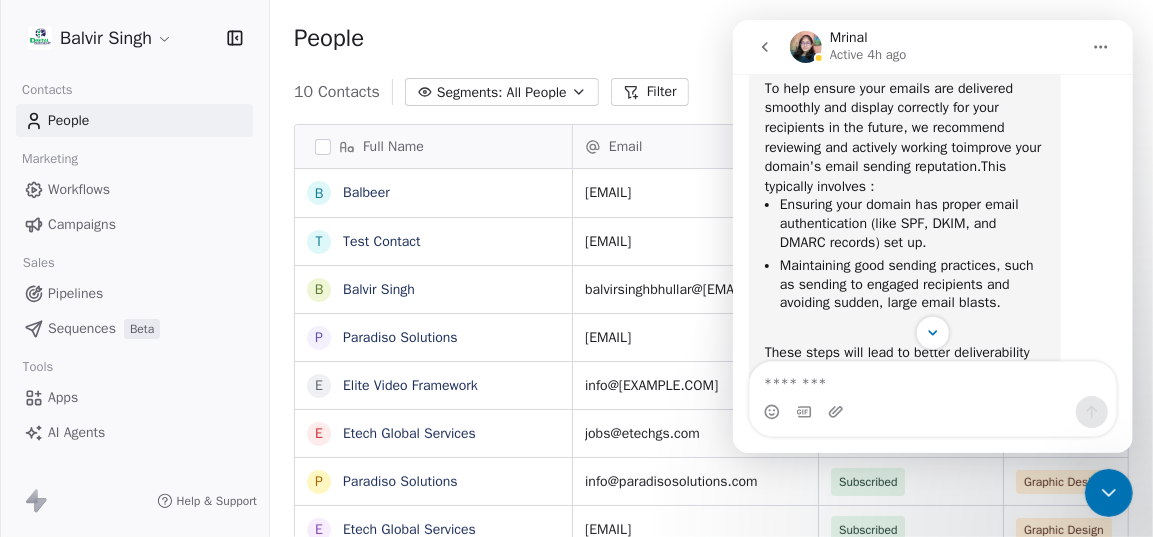 click on "Hi,   The message you're seeing,  'Images in this message are hidden. This message appears suspicious. Don't show the images unless you trust the sender and the message,'  is a common  security feature  implemented by email providers. Its primary goal is to protect recipients from potential spam, phishing, or malicious content.     When such a message appears, it often indicates that the sending email address or domain (in this case,  [DOMAIN] ) might be viewed with caution by the recipient's email service. This can happen for a few reasons :  New Sender/First Contact:  If this is the first time you've sent an email to the recipient, their email service might be more cautious by default until a sending history is established. Even if the email is being sent as test email. Domain Reputation: [DOMAIN] :     To help ensure your emails are delivered smoothly and display correctly for your recipients in the future, we recommend reviewing and actively working to   This typically involves :     [LAST]    •" at bounding box center [932, -135] 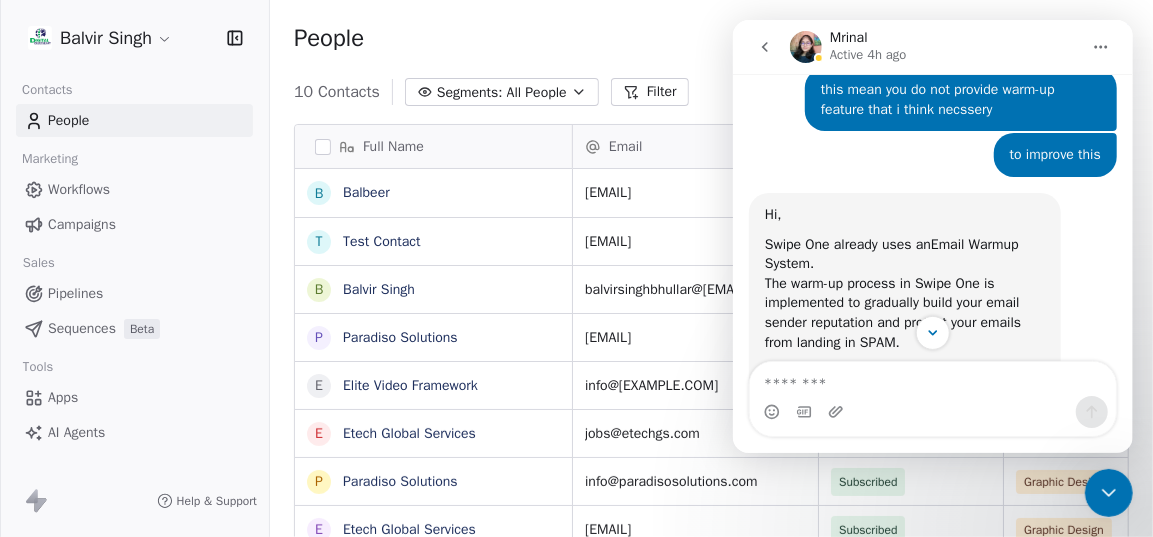 scroll, scrollTop: 5359, scrollLeft: 0, axis: vertical 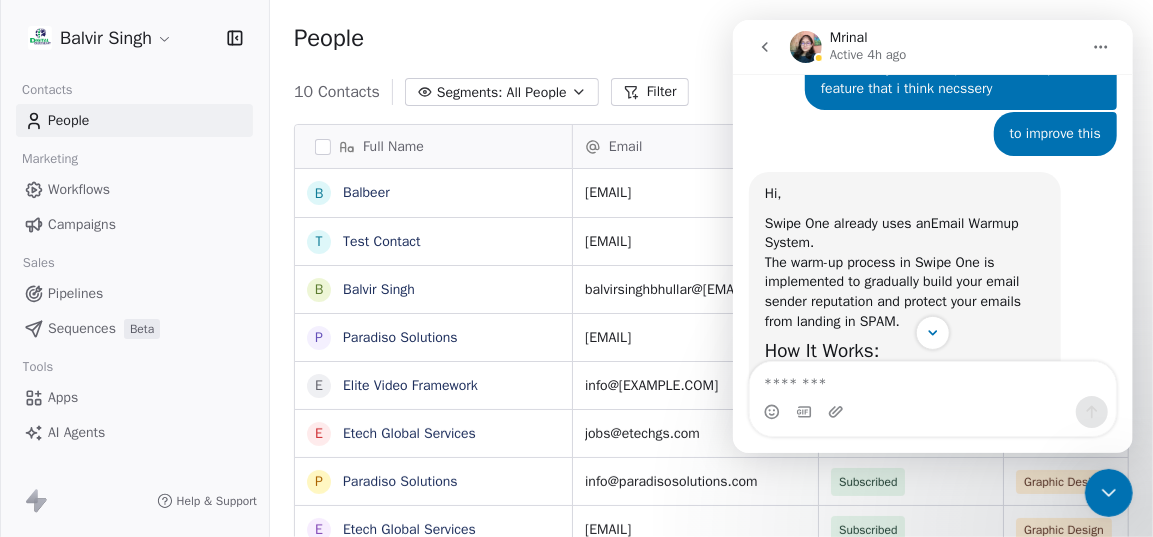 drag, startPoint x: 1141, startPoint y: 251, endPoint x: 1134, endPoint y: 409, distance: 158.15498 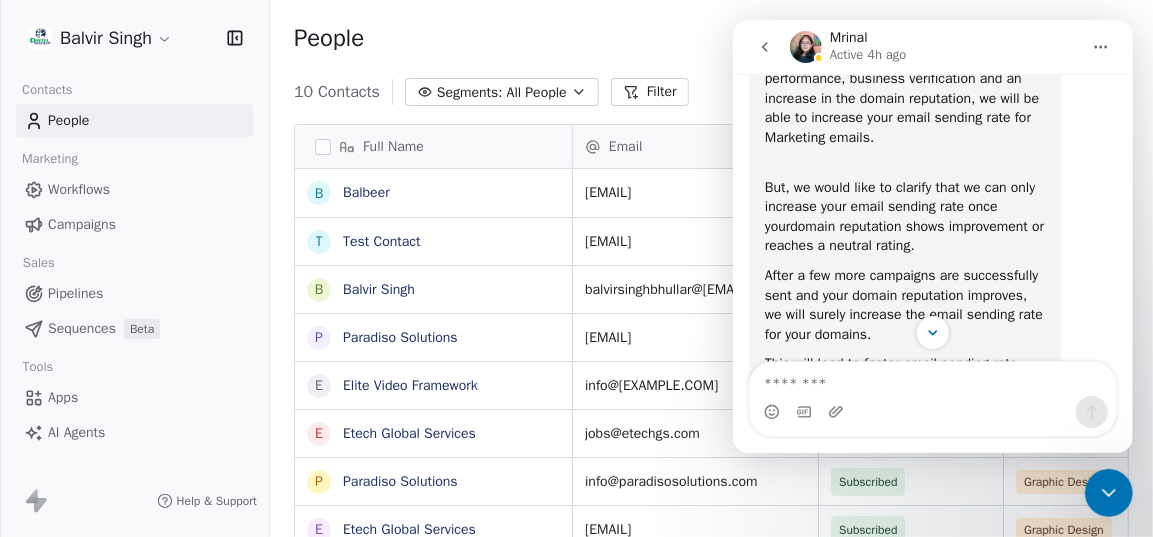 scroll, scrollTop: 8240, scrollLeft: 0, axis: vertical 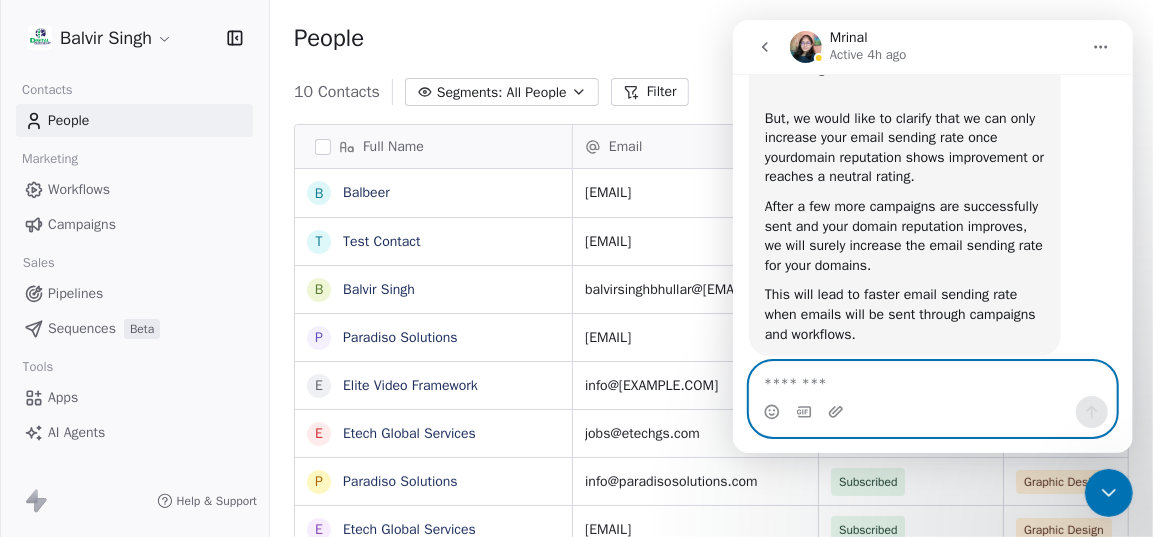 click at bounding box center (932, 379) 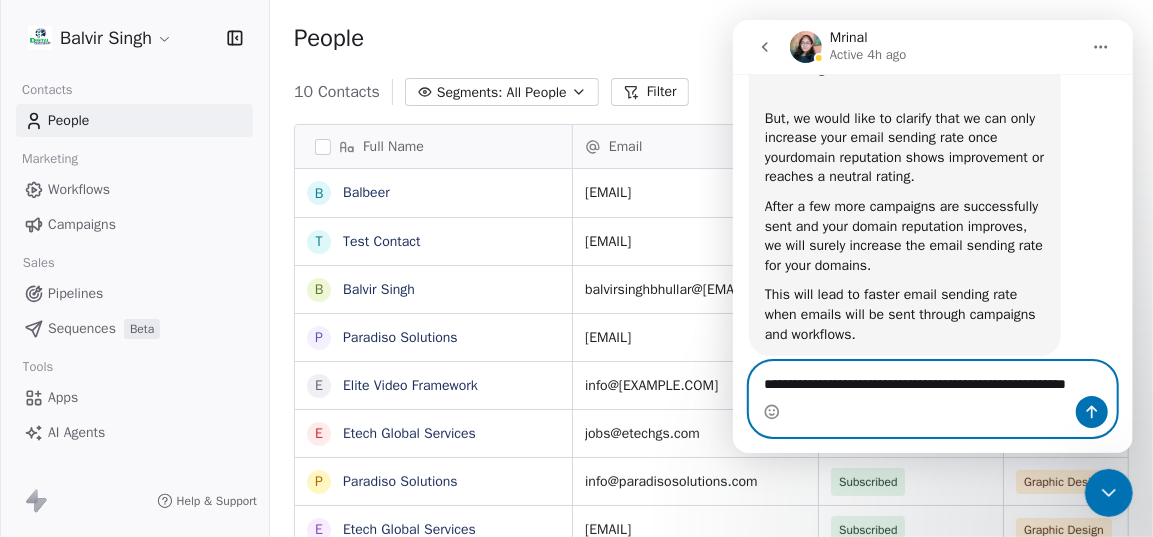 scroll, scrollTop: 8259, scrollLeft: 0, axis: vertical 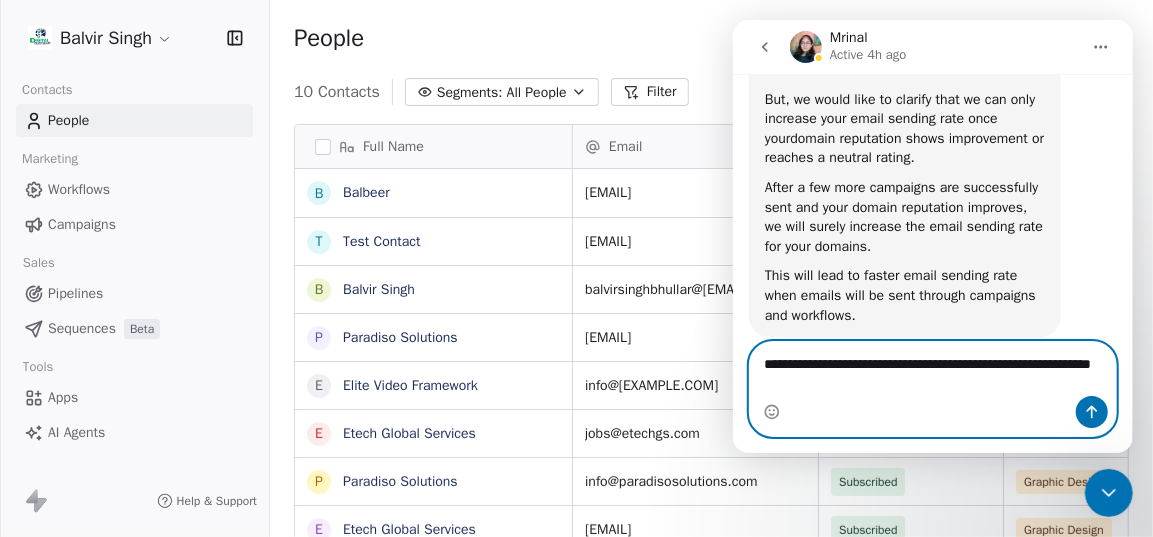 click on "**********" at bounding box center (932, 369) 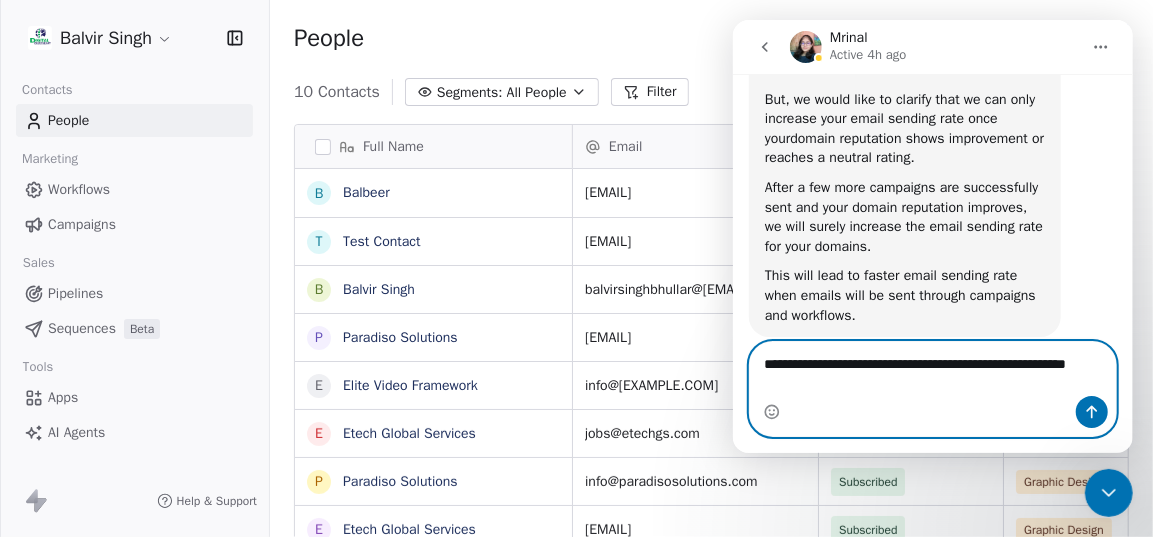 click on "**********" at bounding box center [932, 369] 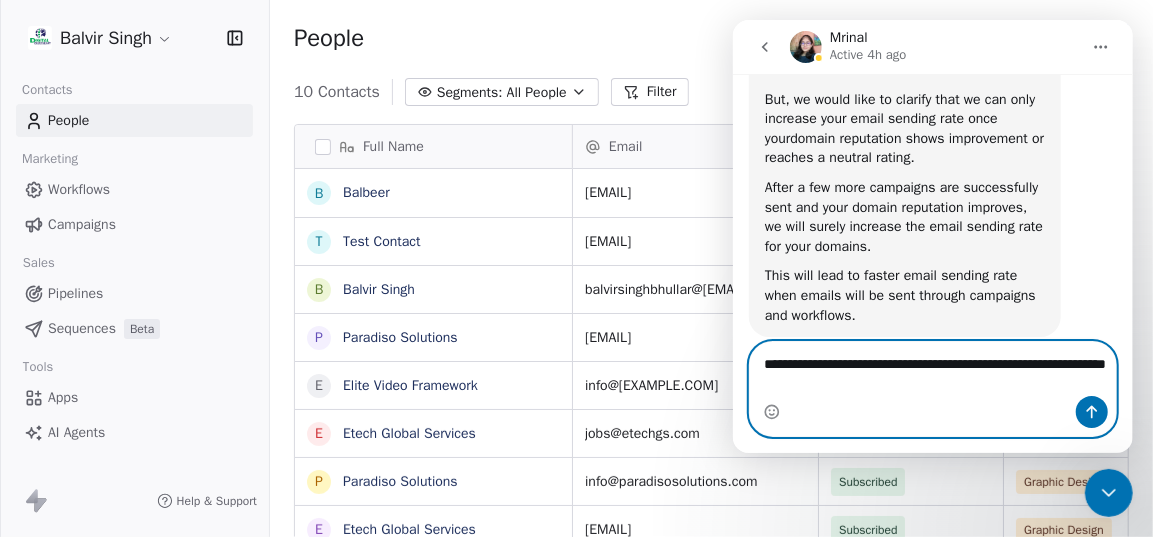 click on "**********" at bounding box center (932, 369) 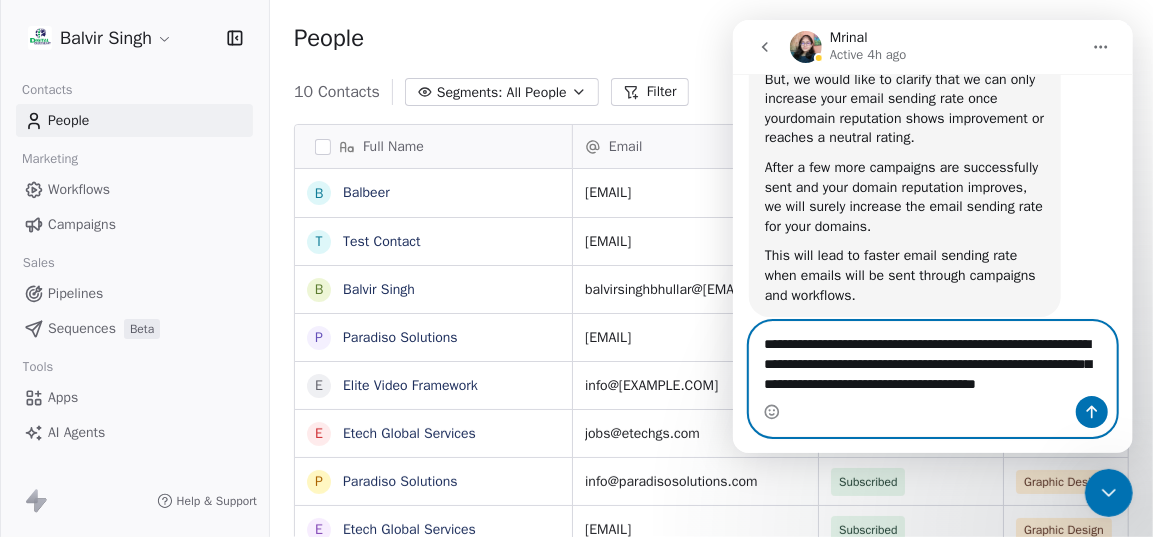scroll, scrollTop: 8300, scrollLeft: 0, axis: vertical 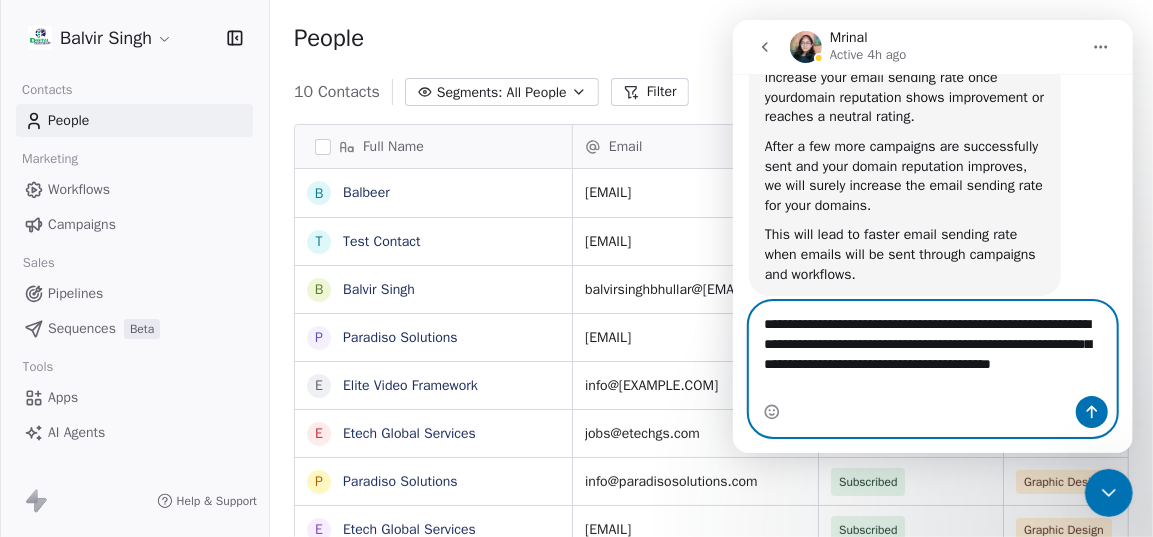 click on "**********" at bounding box center (932, 349) 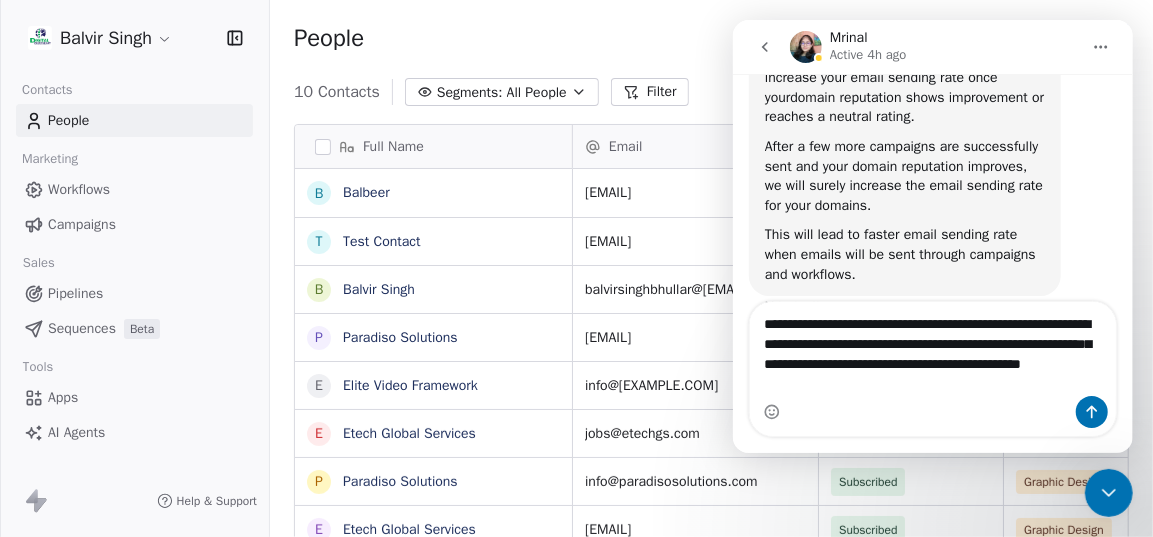 click at bounding box center [932, 412] 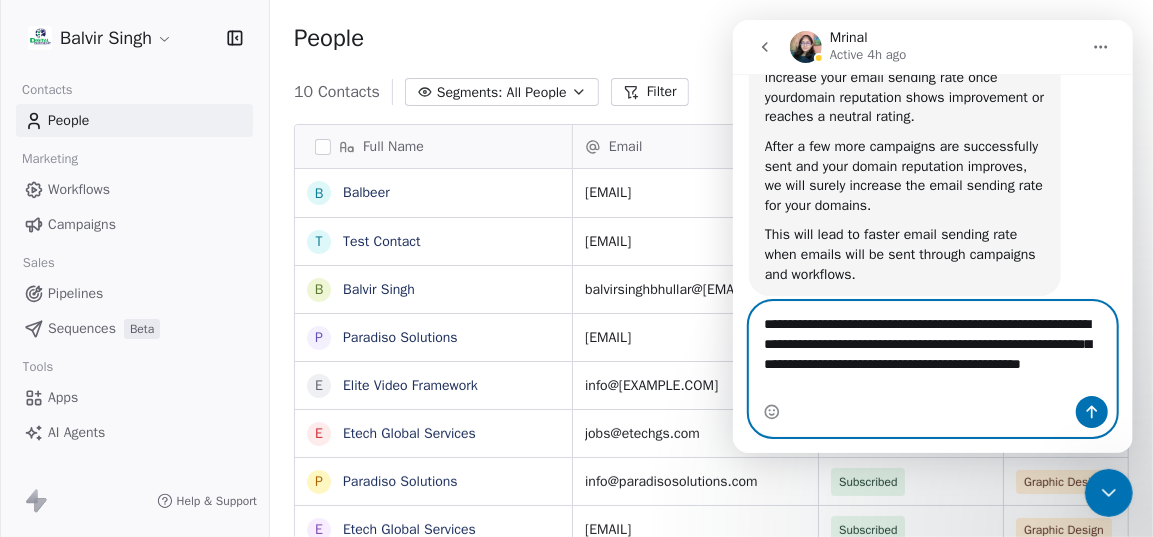 click on "**********" at bounding box center (932, 349) 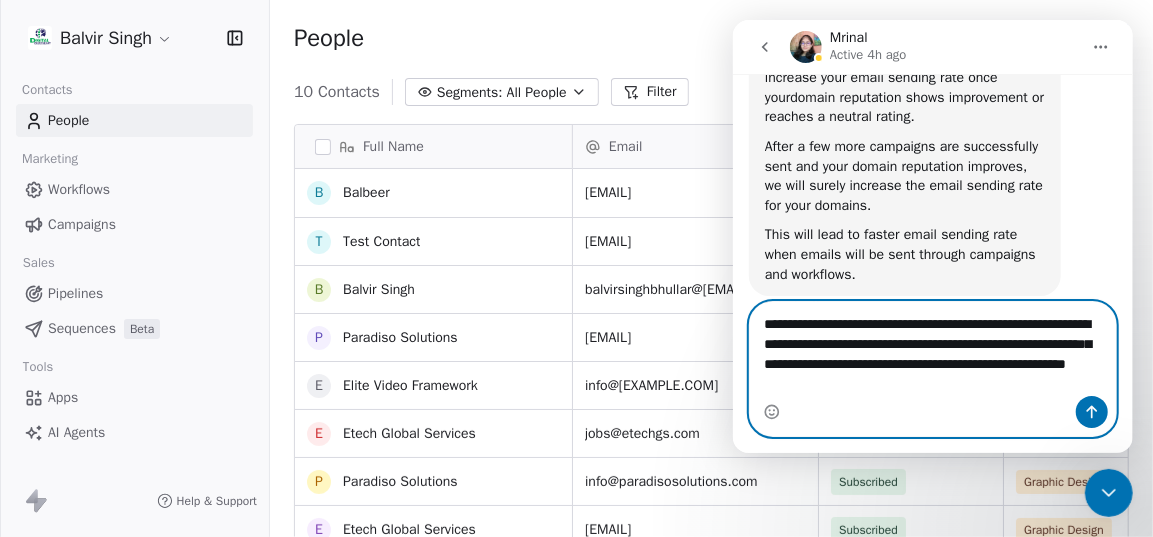 scroll, scrollTop: 99, scrollLeft: 0, axis: vertical 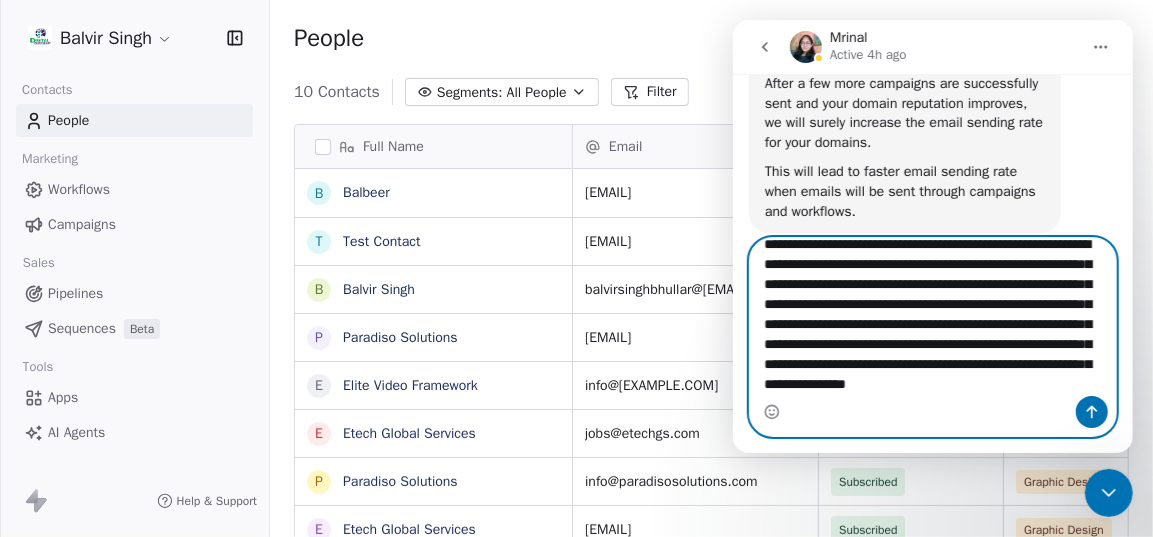 type on "**********" 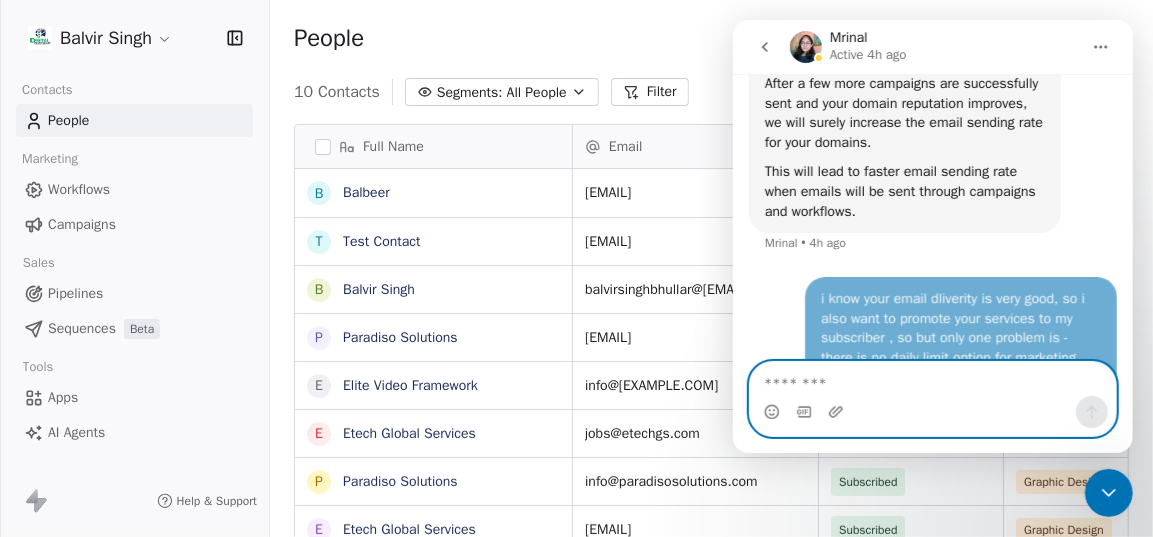 scroll, scrollTop: 0, scrollLeft: 0, axis: both 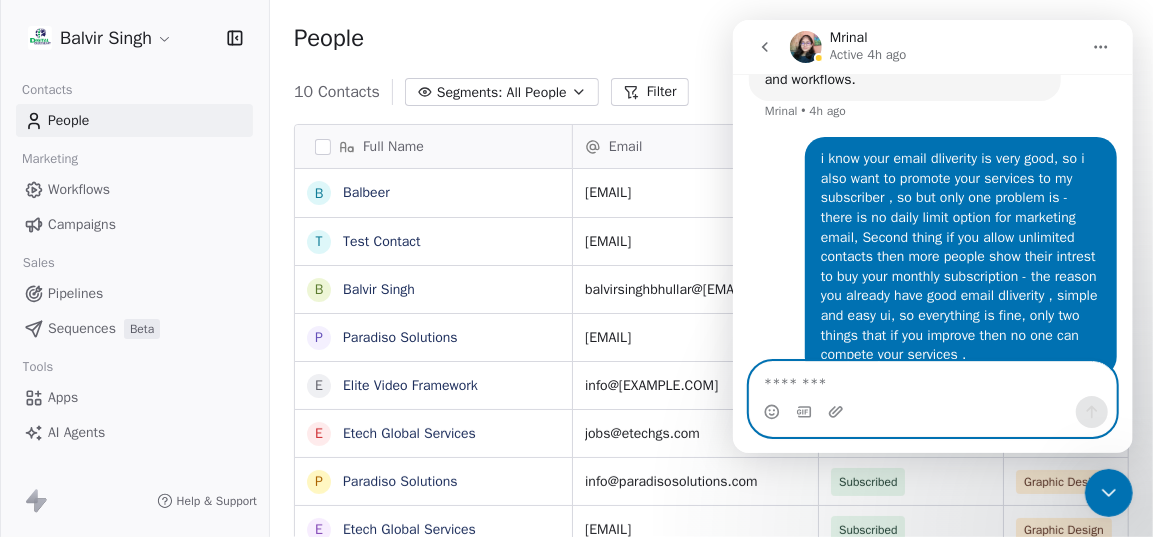 type 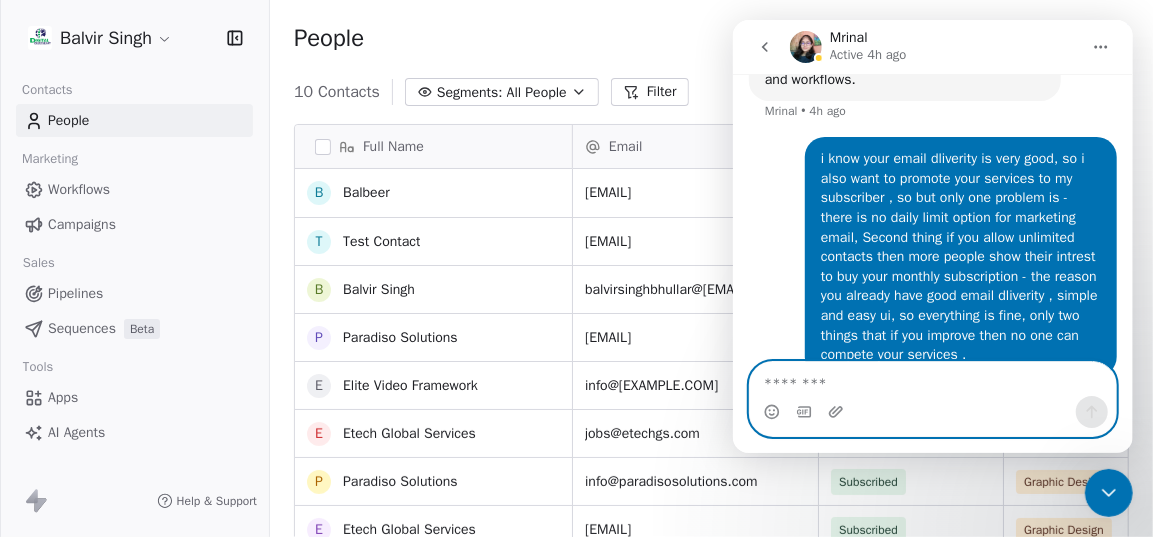 scroll, scrollTop: 99, scrollLeft: 0, axis: vertical 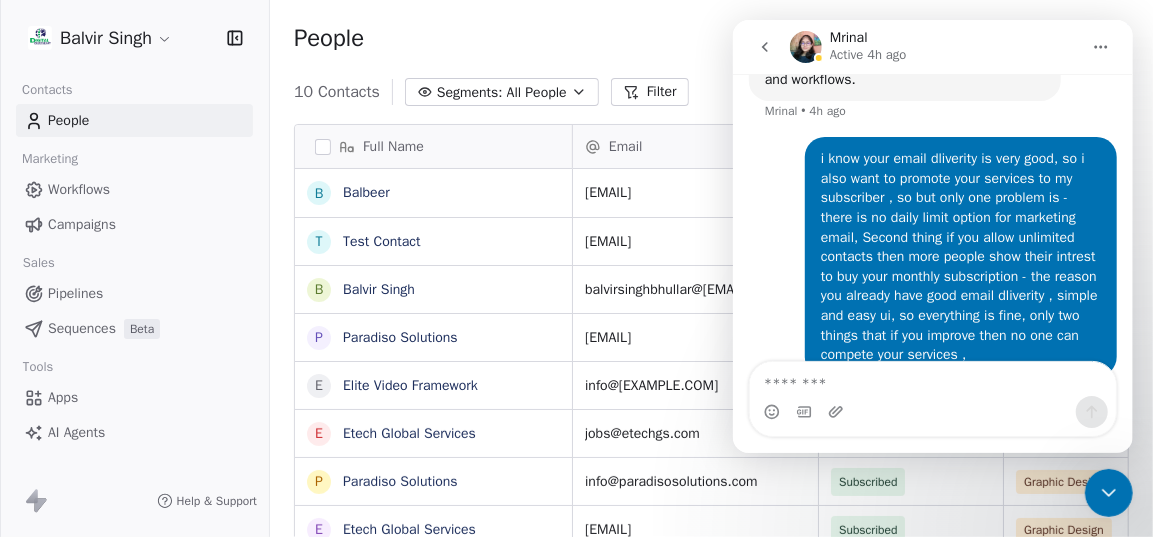 click 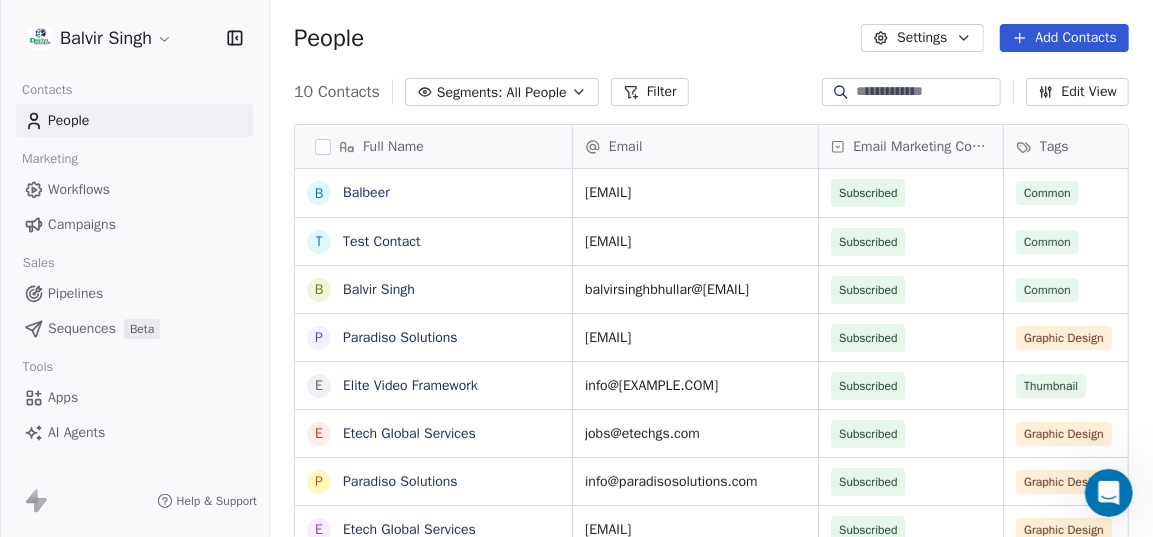 scroll, scrollTop: 0, scrollLeft: 0, axis: both 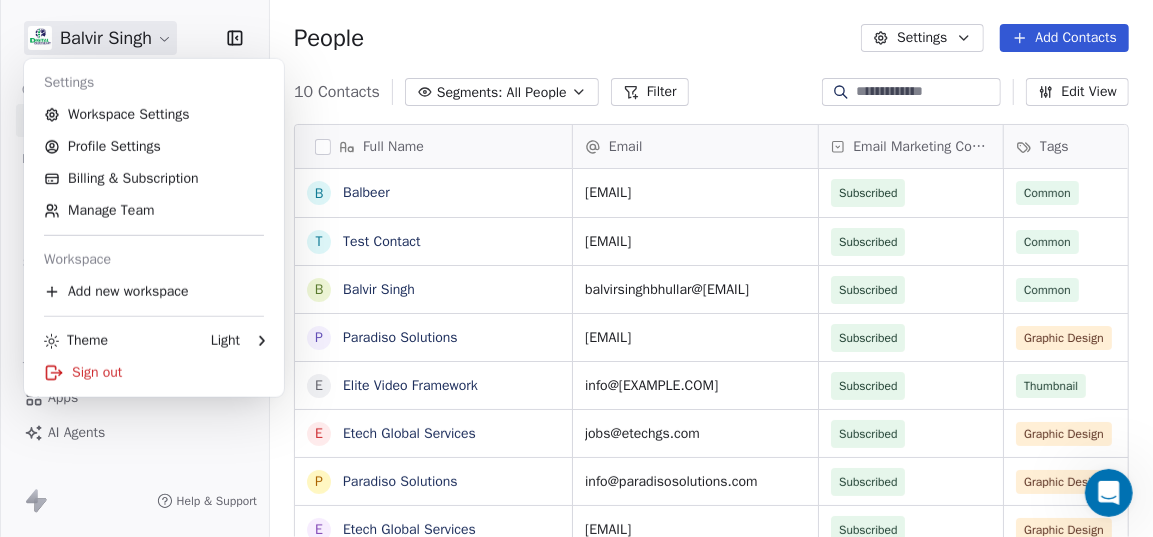 click on "[FULL NAME] Contacts People Marketing Workflows Campaigns Sales Pipelines Sequences Beta Tools Apps AI Agents Help & Support People Settings Add Contacts [NUMBER] Contacts Segments: All People Filter Edit View Tag Add to Sequence Export Full Name B [LAST NAME] T [LAST NAME] B [LAST NAME] P [COMPANY NAME] E [COMPANY NAME] P [COMPANY NAME] E [COMPANY NAME] Z [COMPANY NAME] N [COMPANY NAME] Email Email Marketing Consent Tags Phone Number Address Created Date IST [EMAIL] Subscribed Common [DATE] [TIME] [EMAIL] Subscribed Common [DATE] [TIME] [EMAIL] Subscribed Common [DATE] [TIME] [EMAIL] Subscribed Graphic Design [PHONE] [DATE] [TIME] [EMAIL] Subscribed Thumbnail [PHONE] [DATE] [TIME] [EMAIL] Subscribed Graphic Design [DATE] [TIME] [EMAIL] Subscribed Graphic Design [PHONE]" at bounding box center (576, 281) 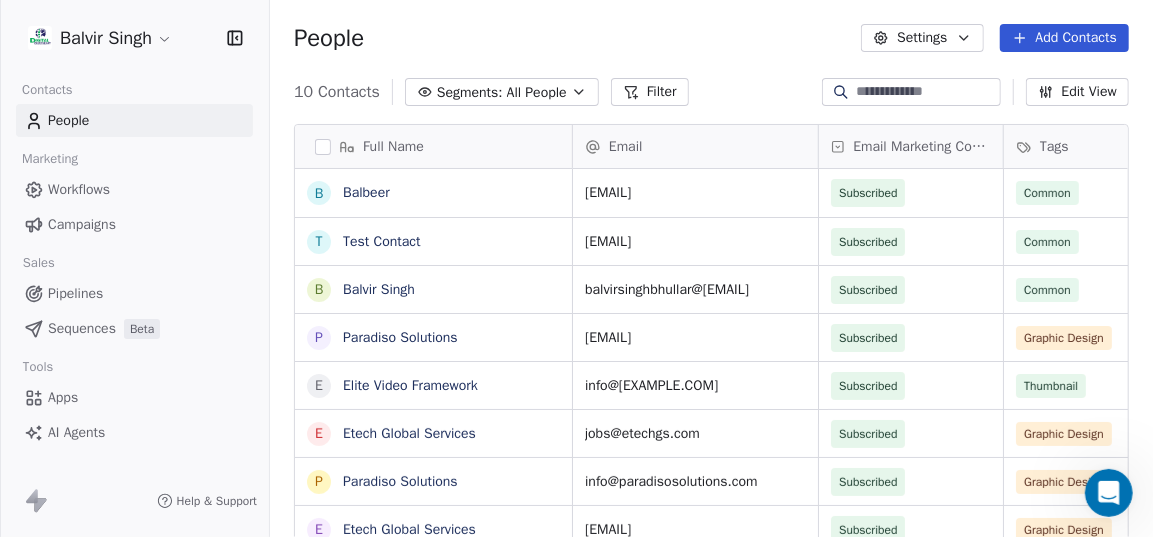 click on "Workflows" at bounding box center (79, 189) 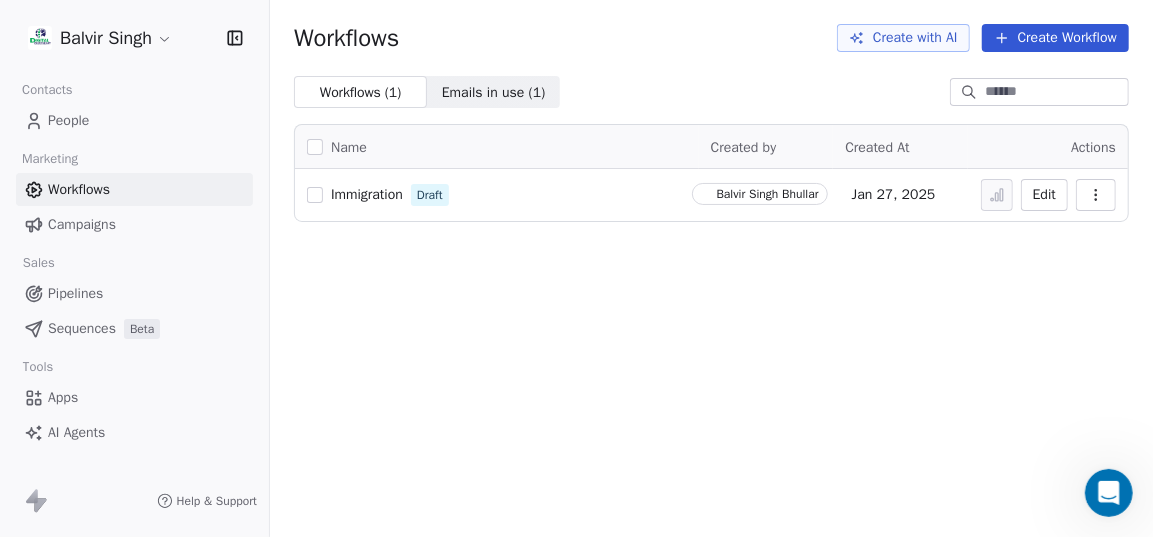 click on "Campaigns" at bounding box center (82, 224) 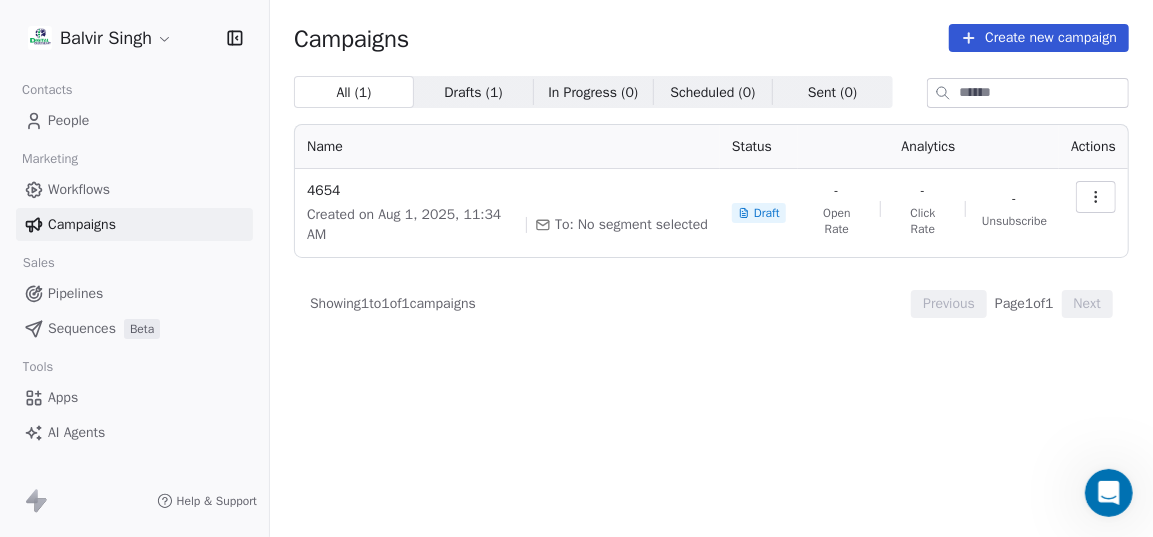 click on "Drafts ( 1 ) Drafts ( 1 )" at bounding box center (474, 92) 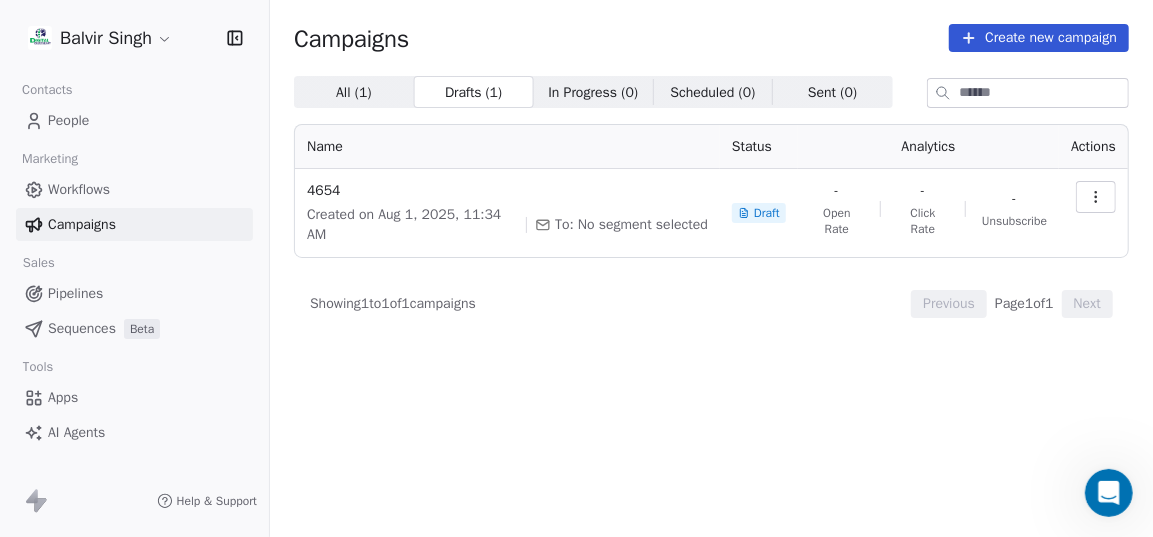 click on "In Progress ( 0 )" at bounding box center (593, 92) 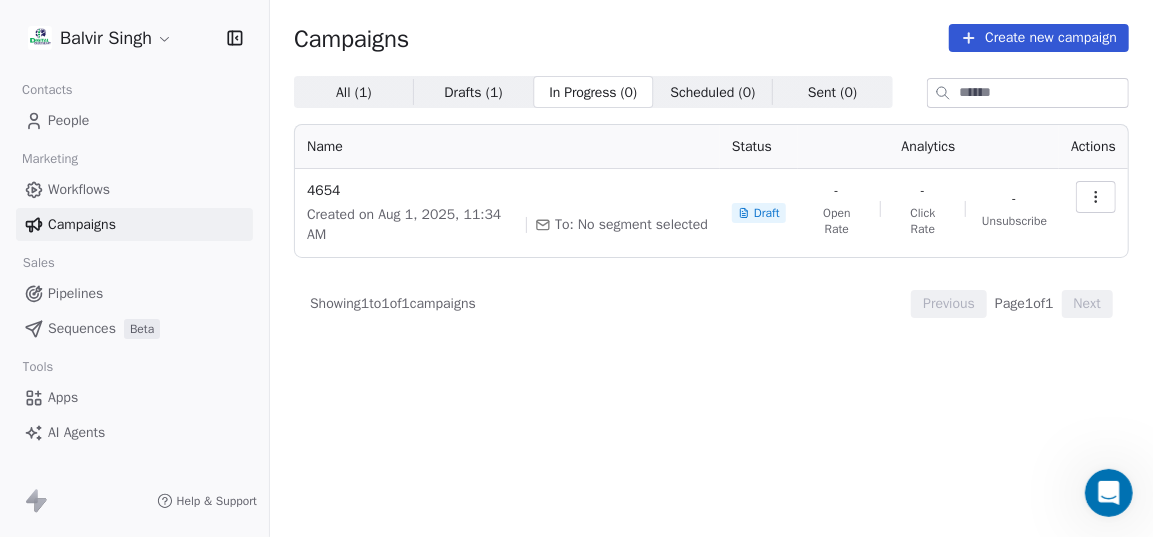 click on "Scheduled ( 0 )" at bounding box center (712, 92) 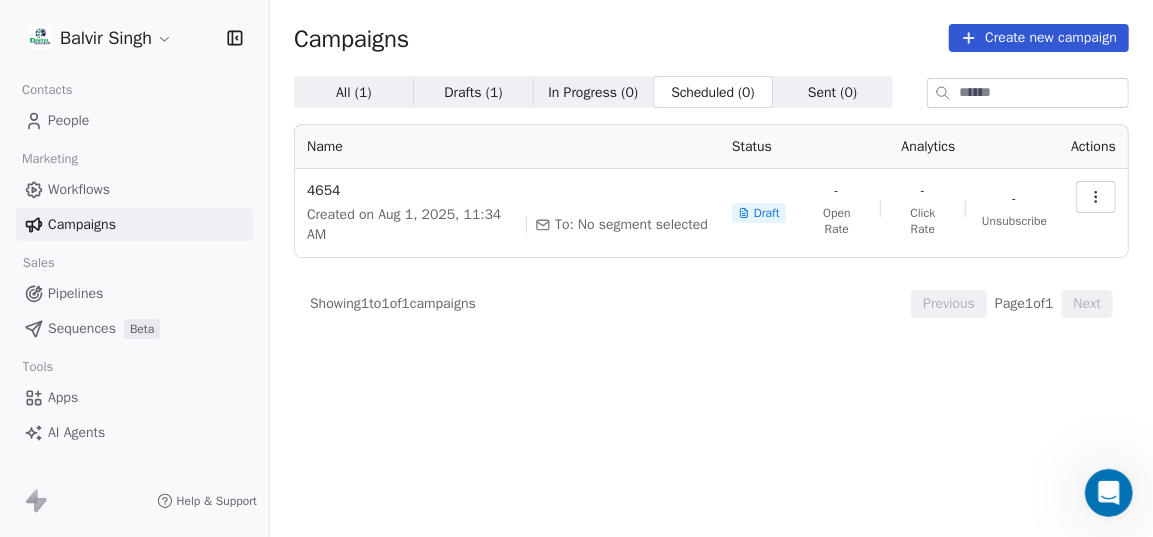 click on "Sent ( 0 )" at bounding box center [832, 92] 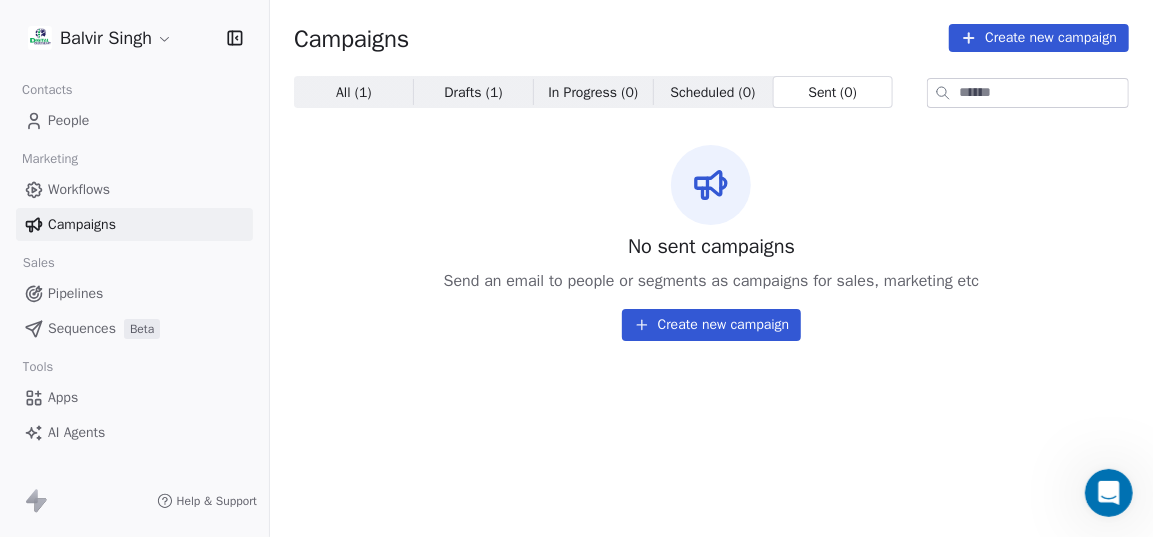 click on "All ( 1 )" at bounding box center [354, 92] 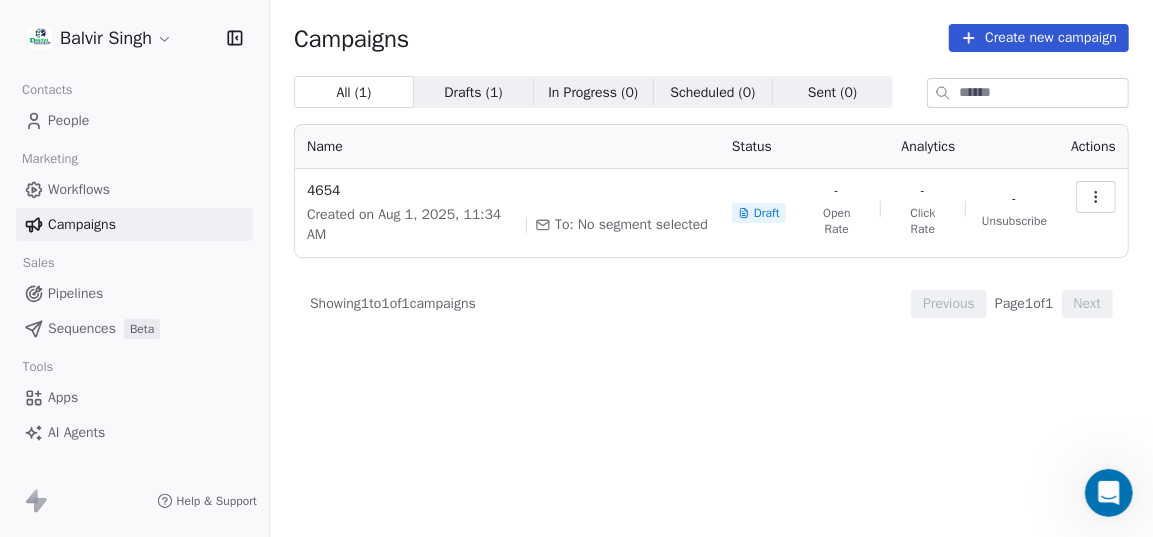 click on "People" at bounding box center (134, 120) 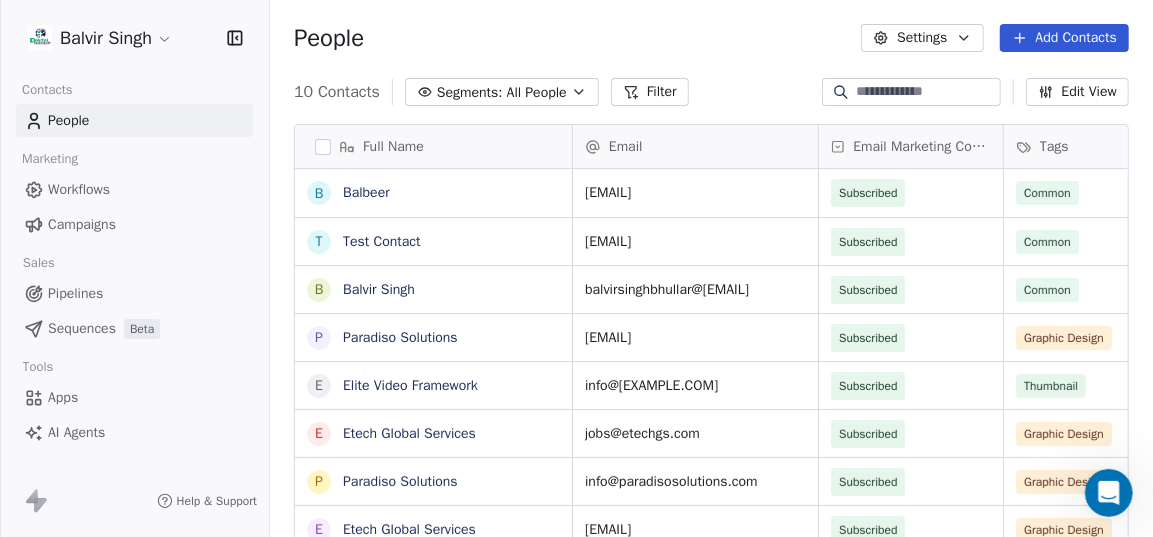 scroll, scrollTop: 15, scrollLeft: 14, axis: both 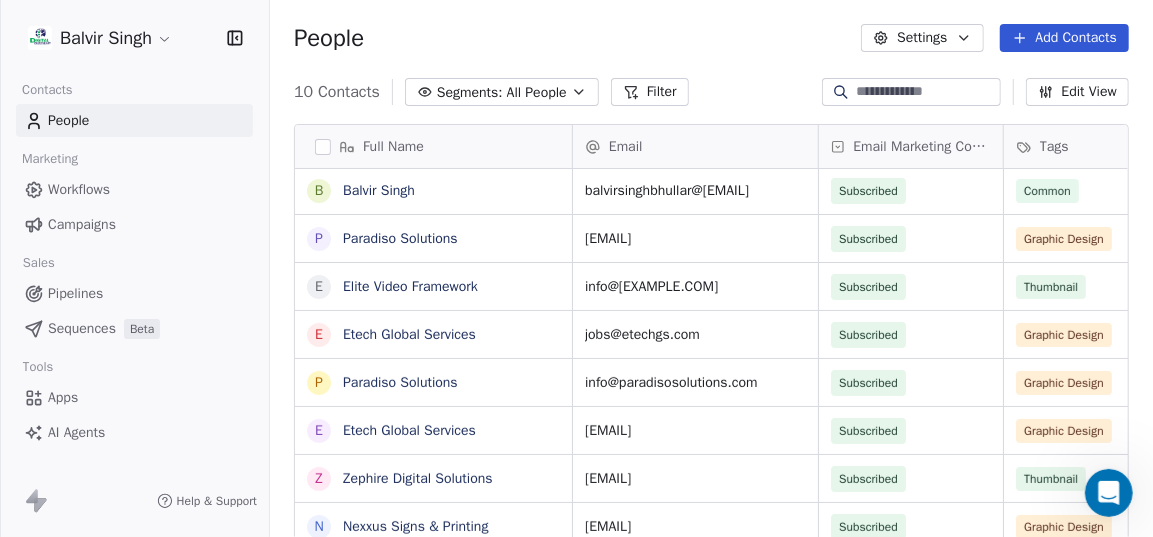 click on "Campaigns" at bounding box center [82, 224] 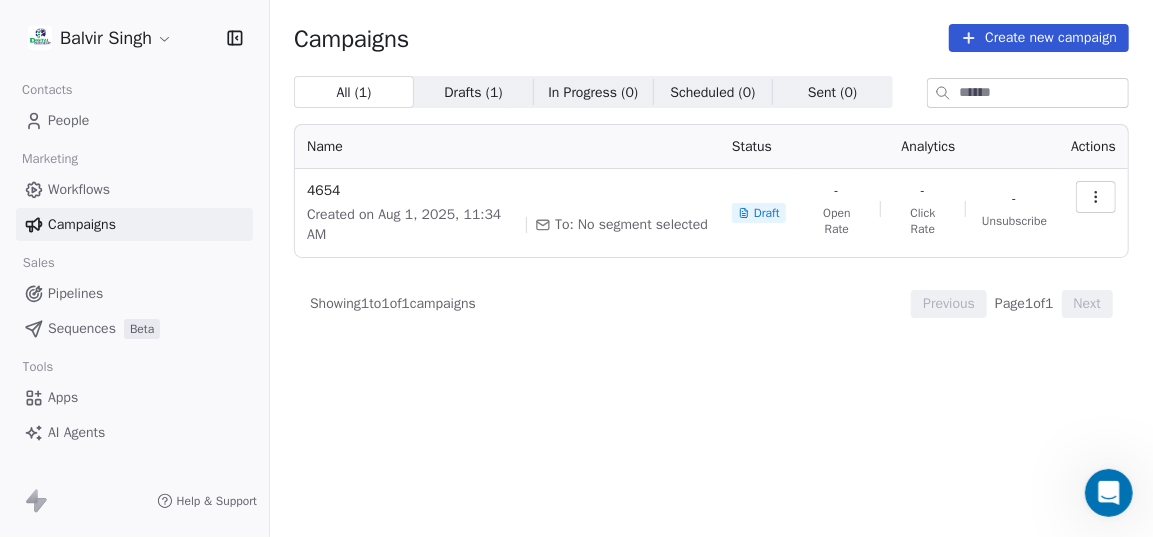 click on "Workflows" at bounding box center (79, 189) 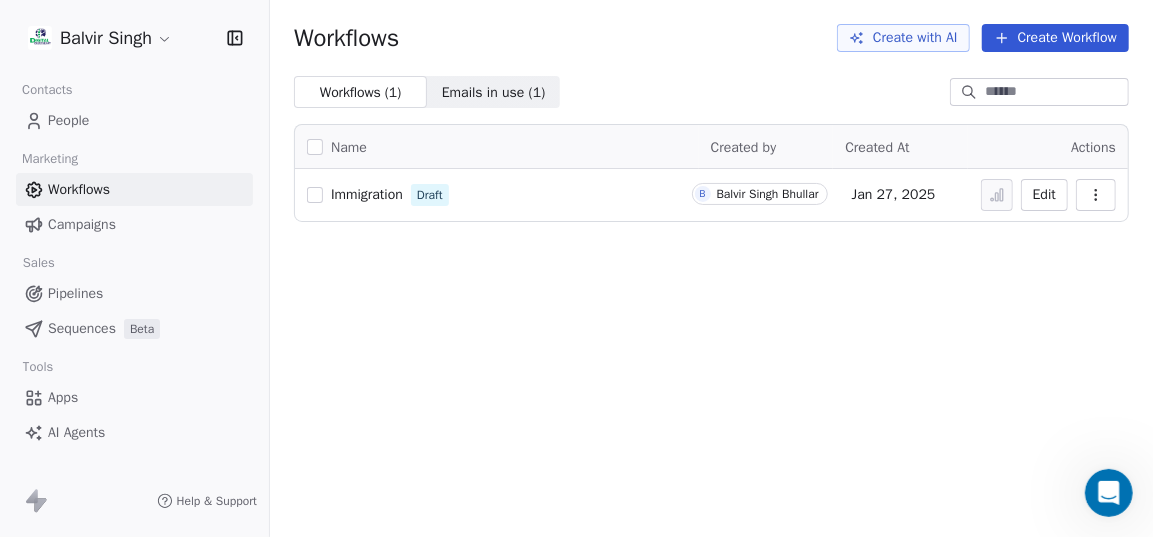 click at bounding box center (1055, 92) 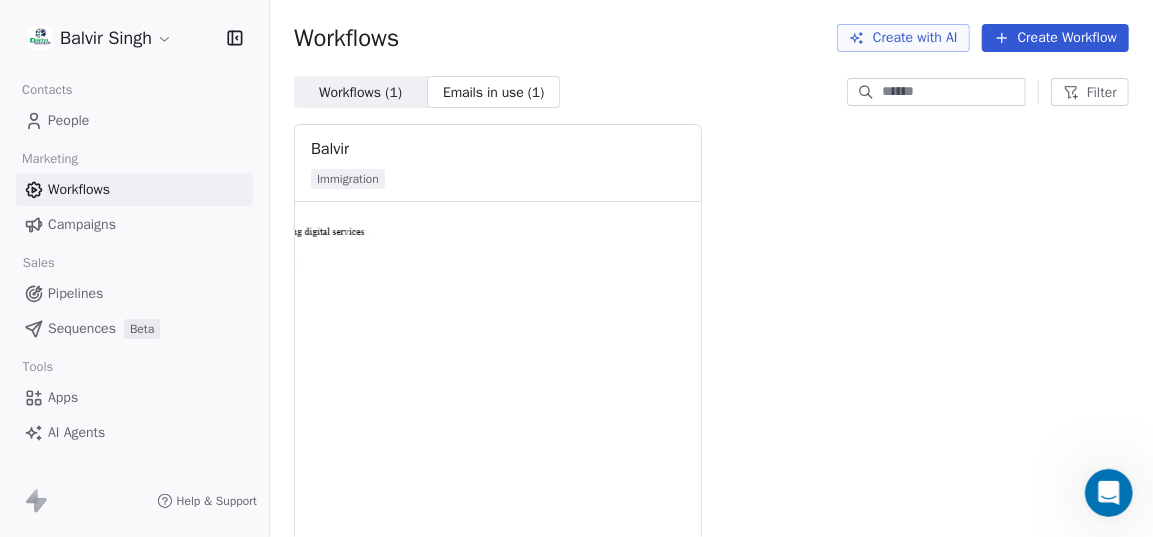 click on "Workflows ( 1 )" at bounding box center (360, 92) 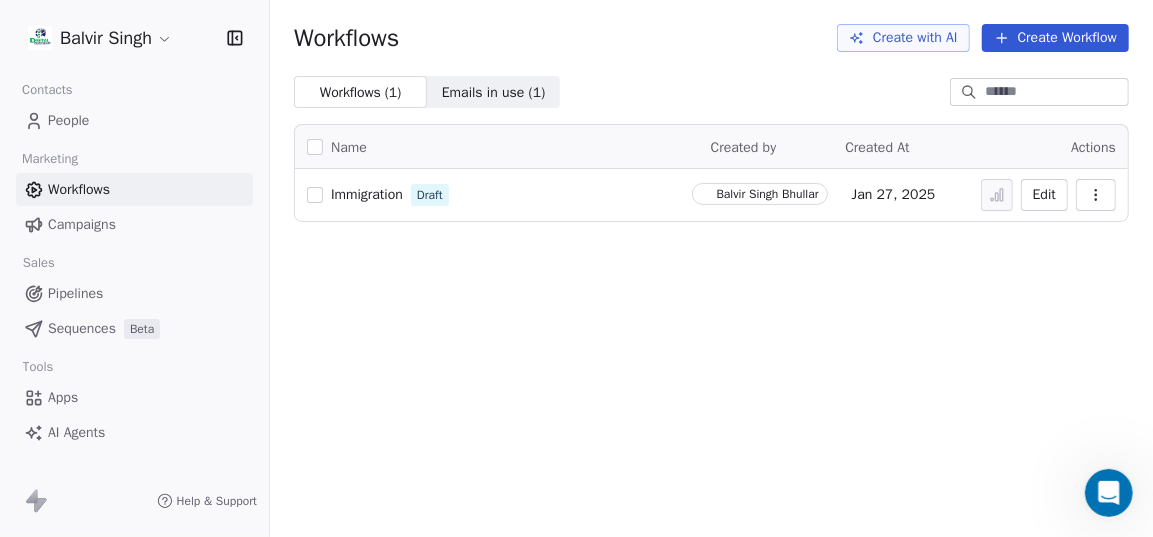 click on "Emails in use ( 1 )" at bounding box center [494, 92] 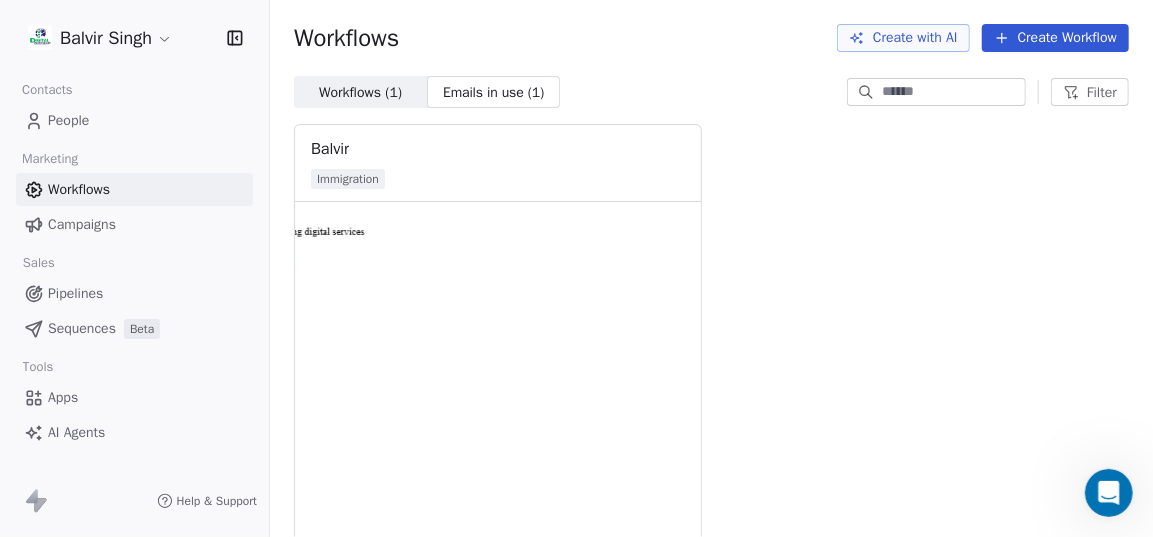 click on "Workflows ( 1 )" at bounding box center (360, 92) 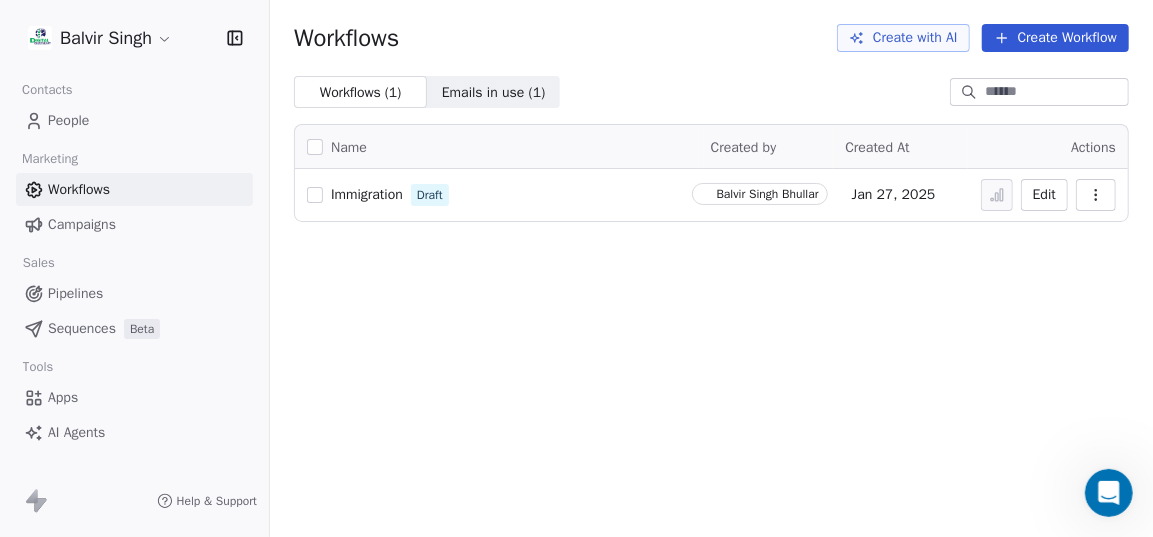 click on "Workflows ( 1 ) Workflows ( 1 ) Emails in use ( 1 ) Emails in use ( 1 )" at bounding box center [711, 92] 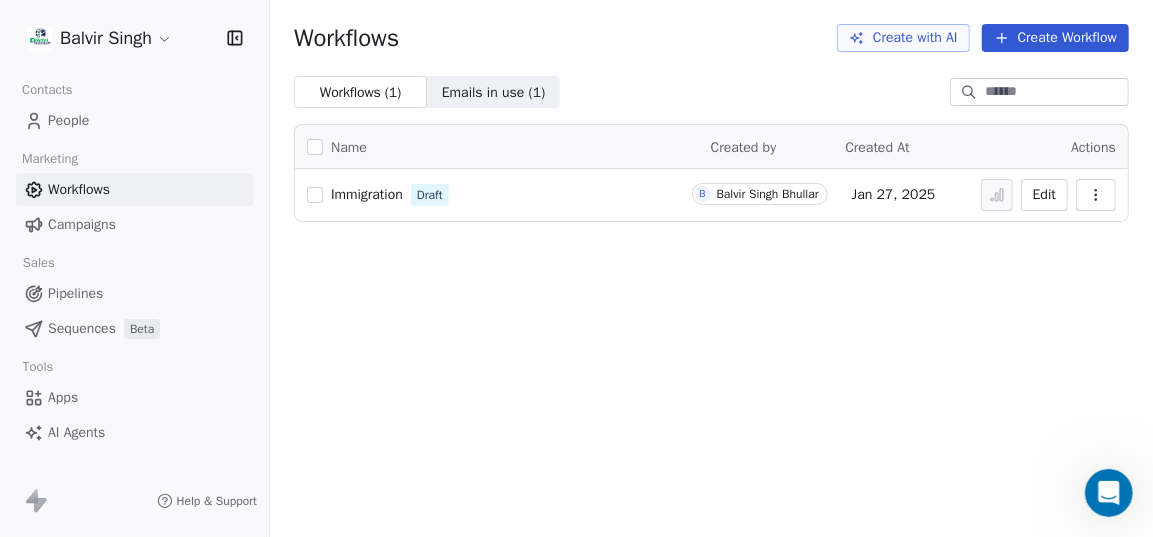 click 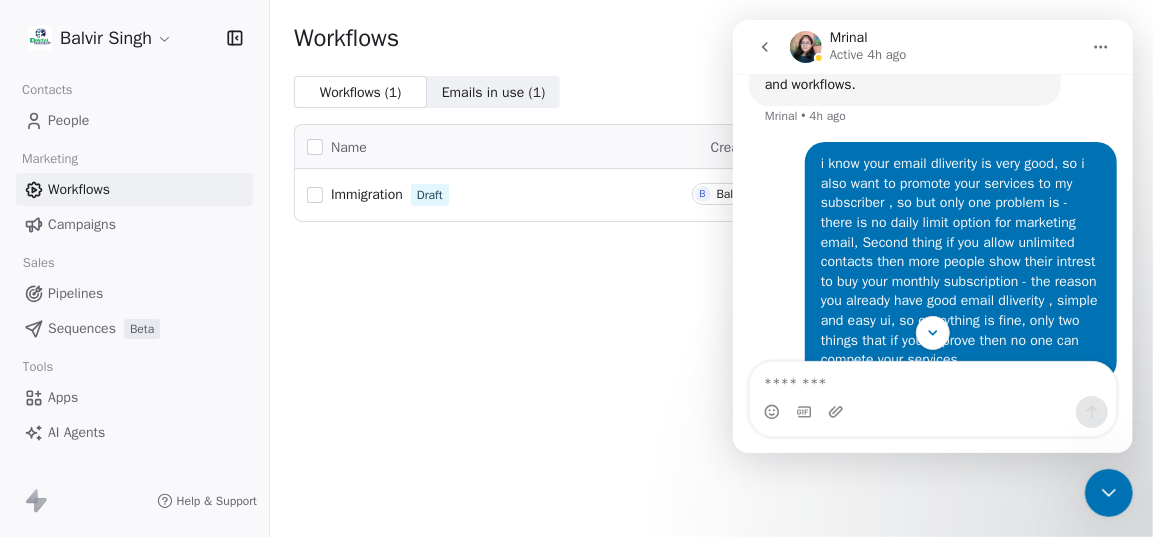 scroll, scrollTop: 8495, scrollLeft: 0, axis: vertical 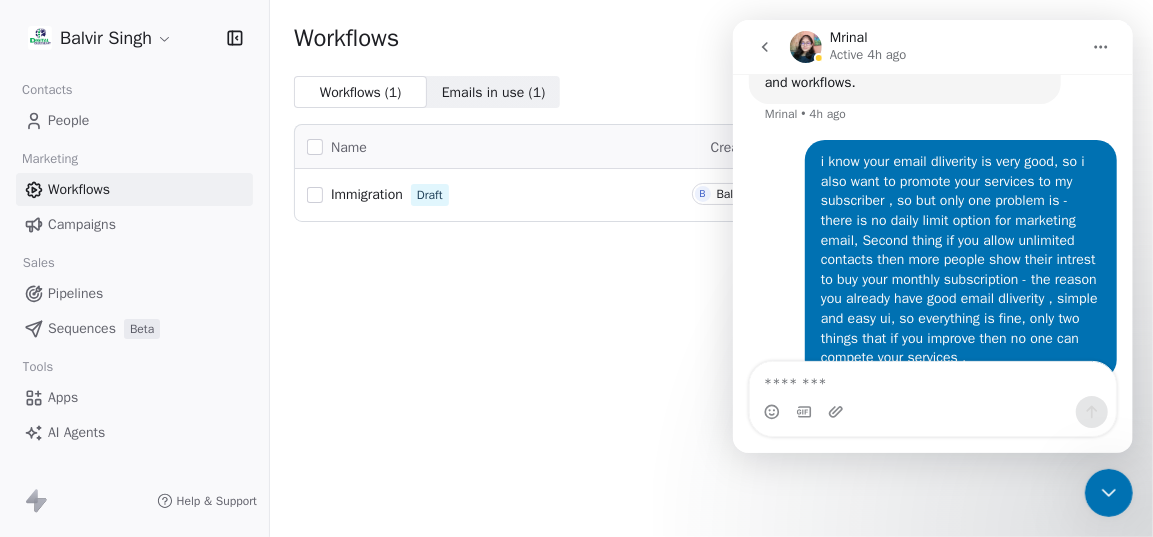 click at bounding box center (764, 47) 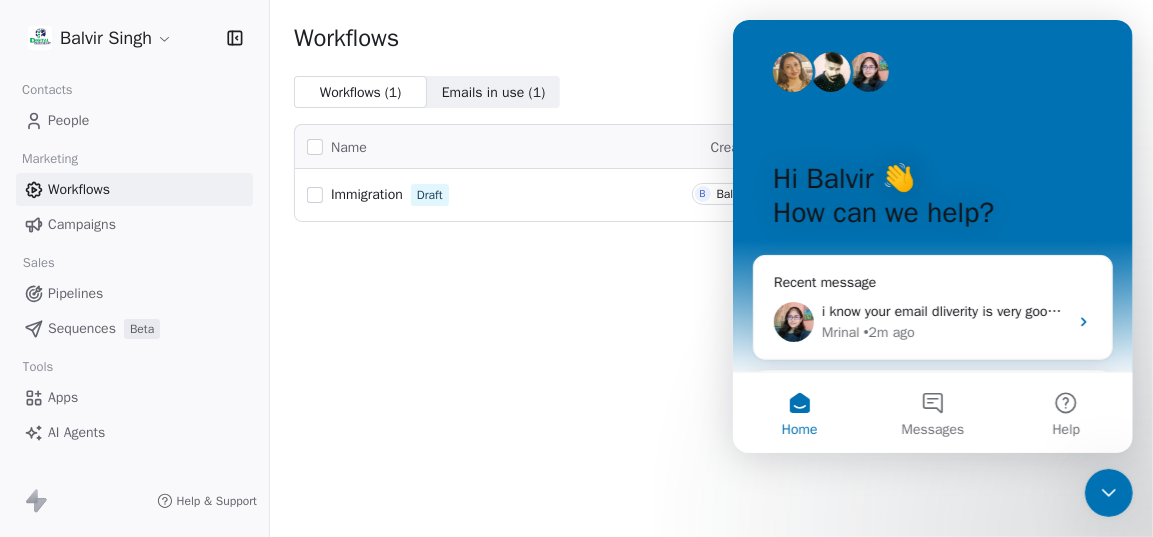 scroll, scrollTop: 0, scrollLeft: 0, axis: both 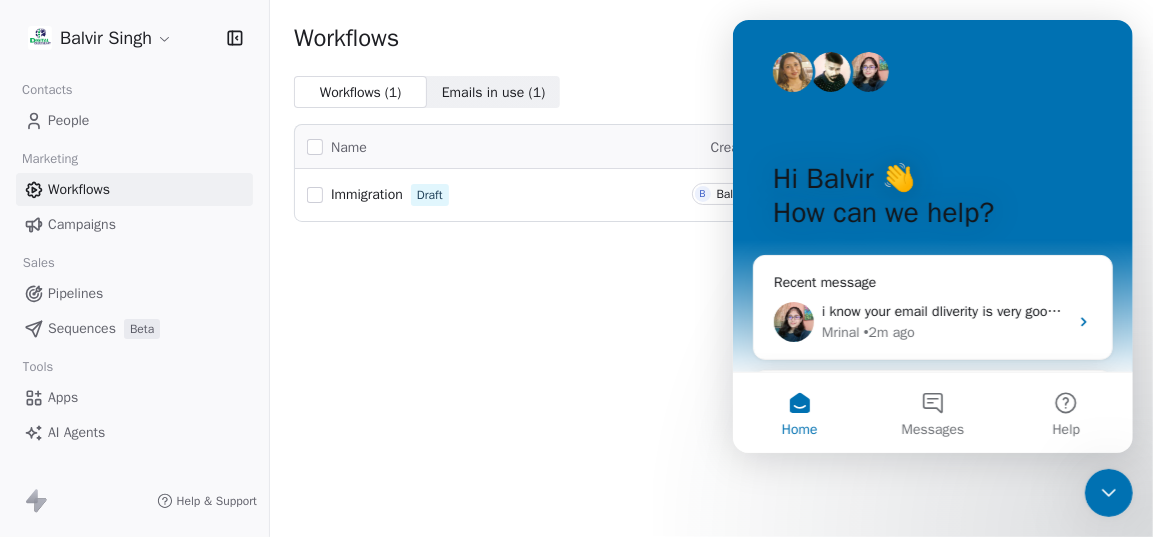 click 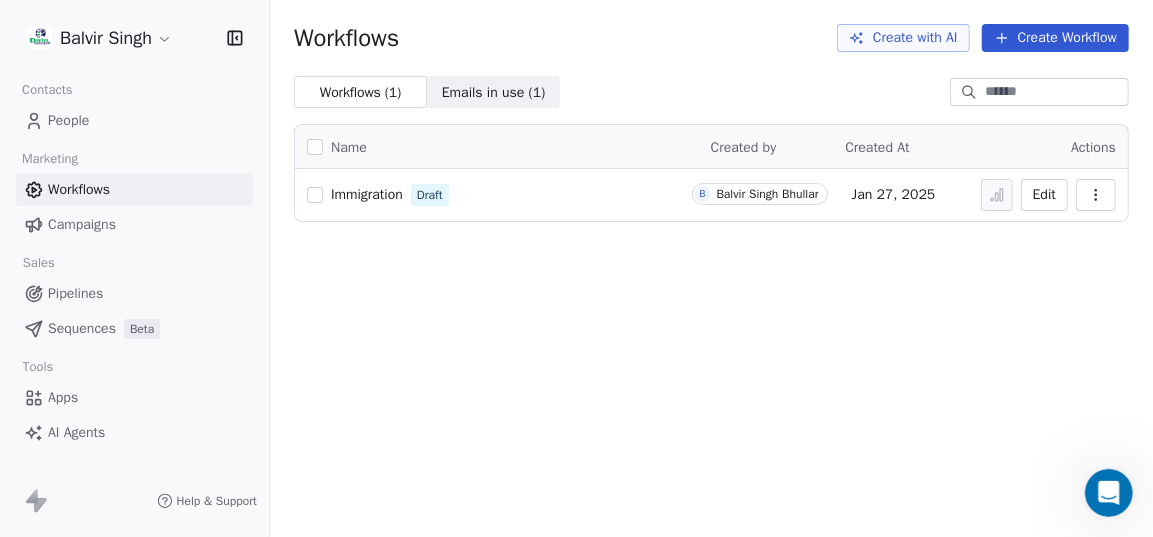 click on "[FULL NAME] Contacts People Marketing Workflows Campaigns Sales Pipelines Sequences Beta Tools Apps AI Agents Help & Support Workflows Create with AI Create Workflow Workflows ( 1 ) Workflows ( 1 ) Emails in use ( 1 ) Emails in use ( 1 ) Name Created by Created At Actions Immigration Draft B [LAST NAME] [LAST NAME] [DATE] Edit" at bounding box center (576, 281) 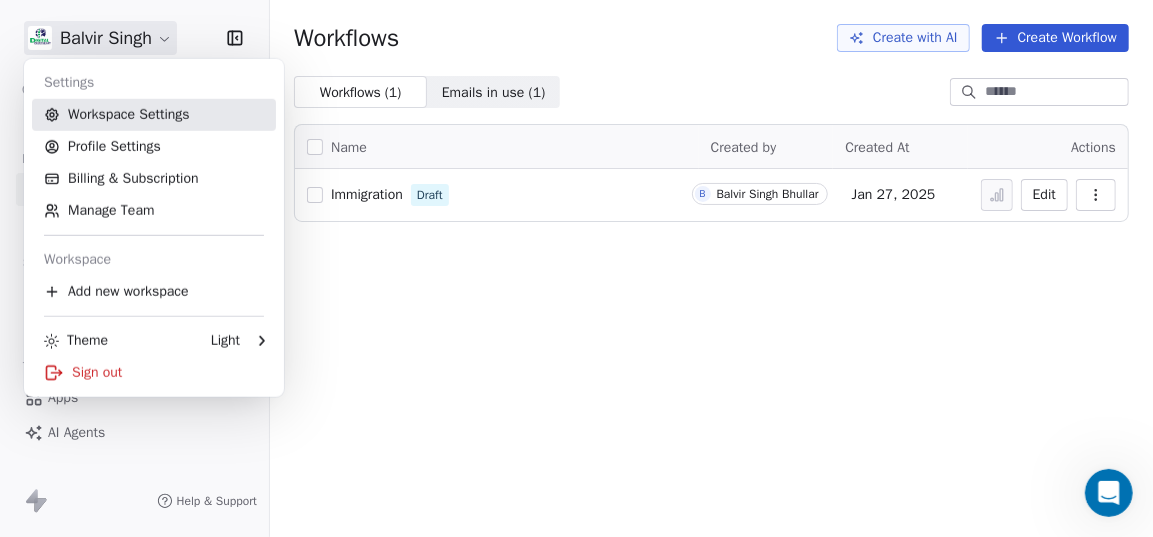 click on "Workspace Settings" at bounding box center [154, 115] 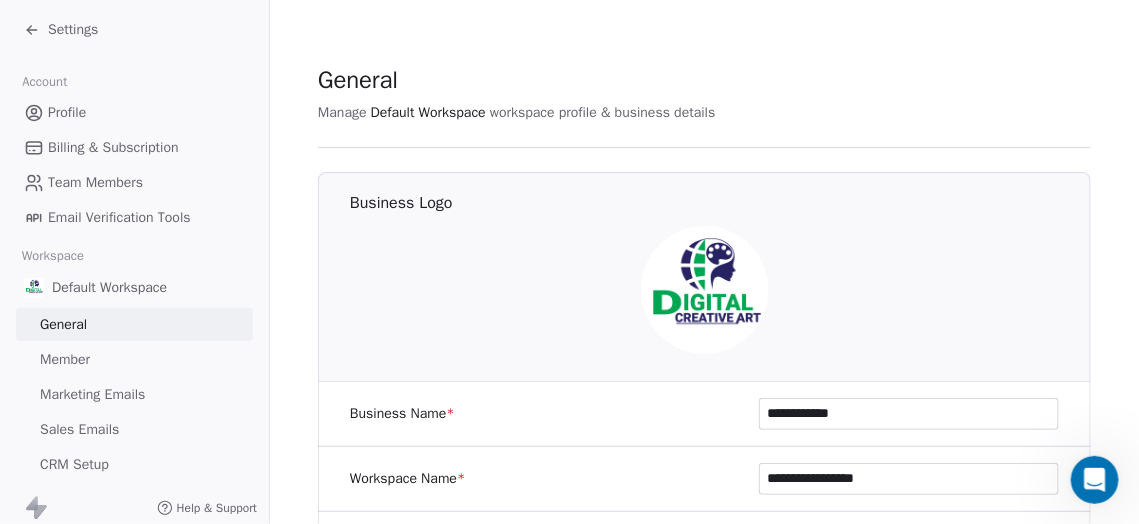 scroll, scrollTop: 0, scrollLeft: 0, axis: both 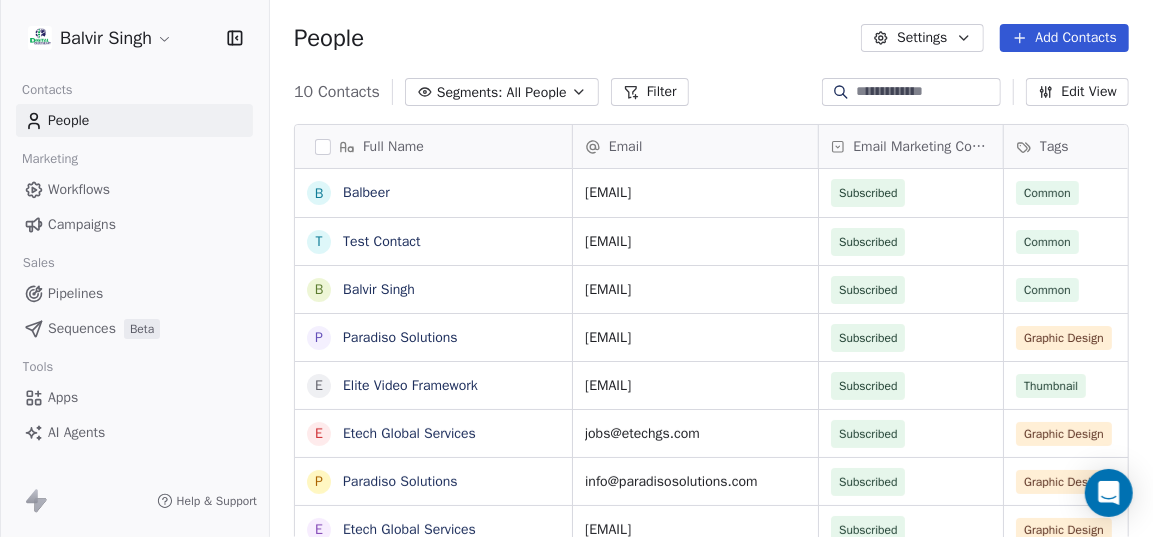 click on "[FIRST] [LAST] Contacts People Marketing Workflows Campaigns Sales Pipelines Sequences Beta Tools Apps AI Agents Help & Support People Settings Add Contacts [NUMBER] Contacts Segments: All People Filter Edit View Tag Add to Sequence Export Full Name B [NAME] T Test Contact B [NAME] P Paradiso Solutions E Elite Video Framework E Etech Global Services P Paradiso Solutions E Etech Global Services Z Zephire Digital Solutions N Nexxus Signs & Printing Email Email Marketing Consent Tags Phone Number Address Created Date IST [EMAIL] Subscribed Common [MONTH] [DAY], [YEAR] [HOUR]:[MINUTE] [AM/PM] [EMAIL] Subscribed Common [MONTH] [DAY], [YEAR] [HOUR]:[MINUTE] [AM/PM] [EMAIL] Subscribed Common [MONTH] [DAY], [YEAR] [HOUR]:[MINUTE] [AM/PM] [EMAIL] Subscribed Graphic Design [PHONE] [MONTH] [DAY], [YEAR] [HOUR]:[MINUTE] [AM/PM] [EMAIL] Subscribed Thumbnail [PHONE] [MONTH] [DAY], [YEAR] [HOUR]:[MINUTE] [AM/PM] [EMAIL] Subscribed Graphic Design [MONTH] [DAY], [YEAR] [HOUR]:[MINUTE] [AM/PM] [EMAIL] Subscribed Graphic Design [PHONE]" at bounding box center (576, 281) 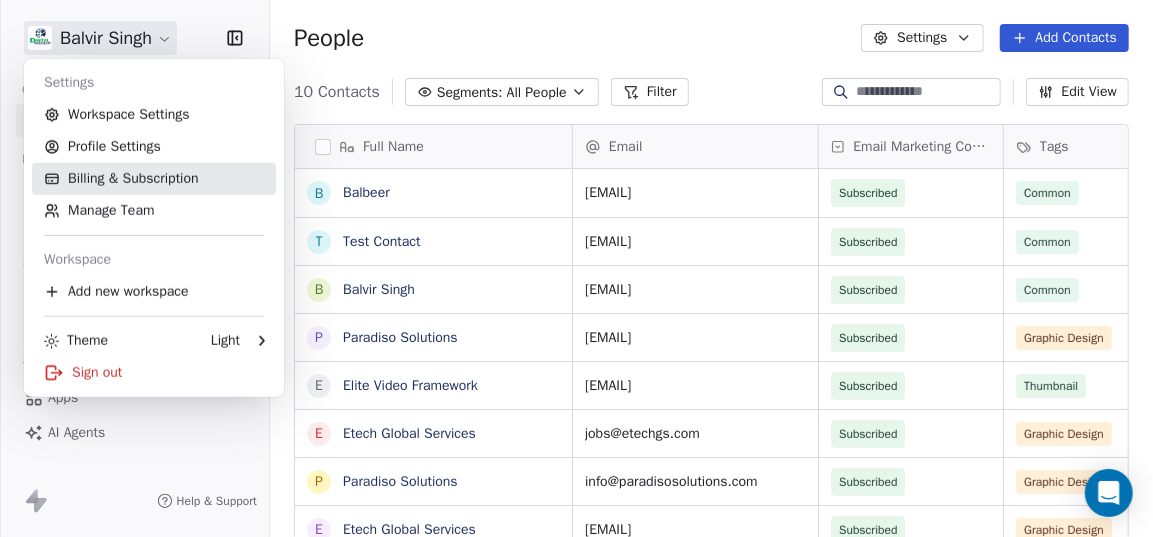 click on "Billing & Subscription" at bounding box center [154, 179] 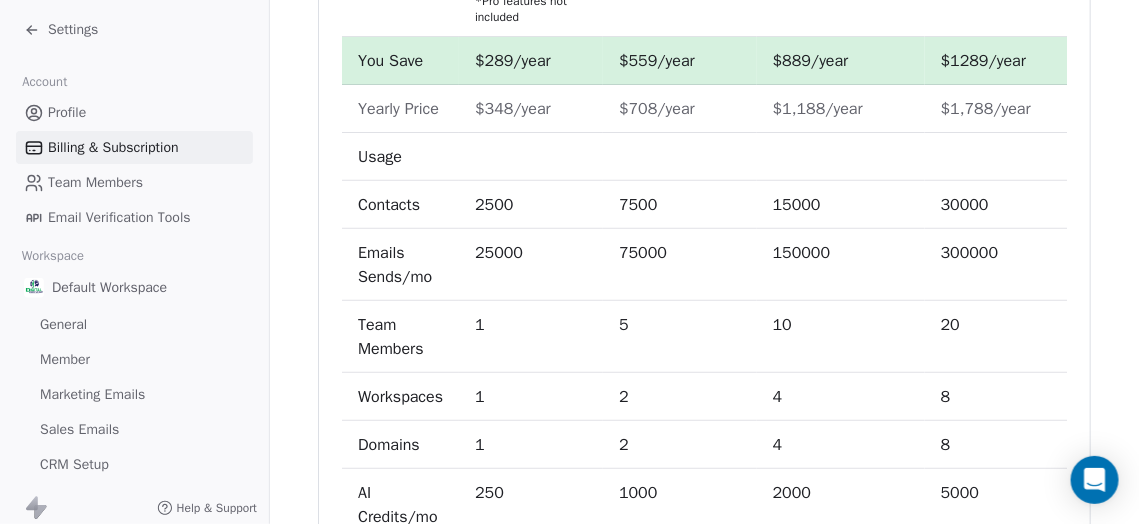 scroll, scrollTop: 972, scrollLeft: 0, axis: vertical 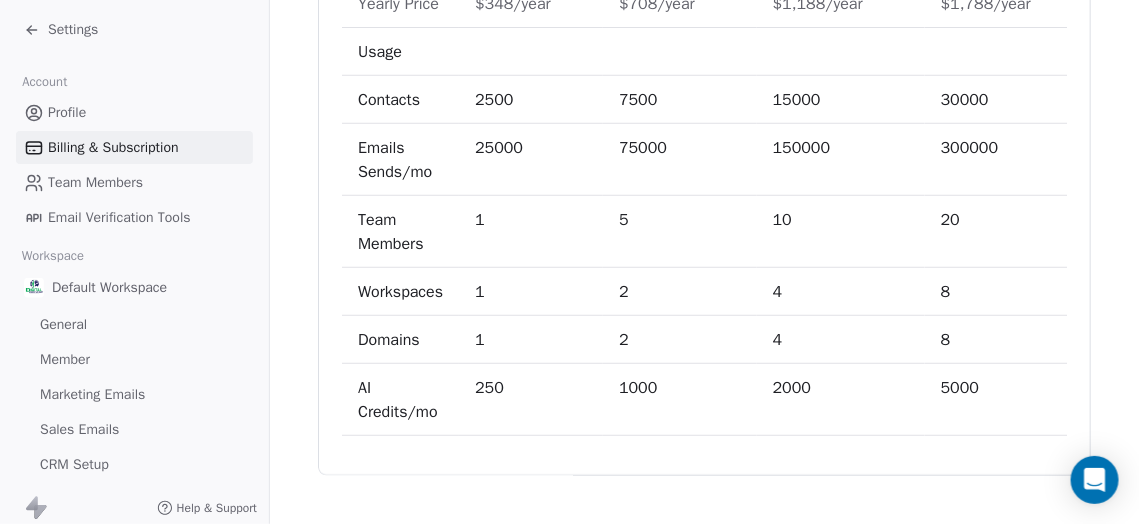 click on "Marketing Emails" at bounding box center [92, 394] 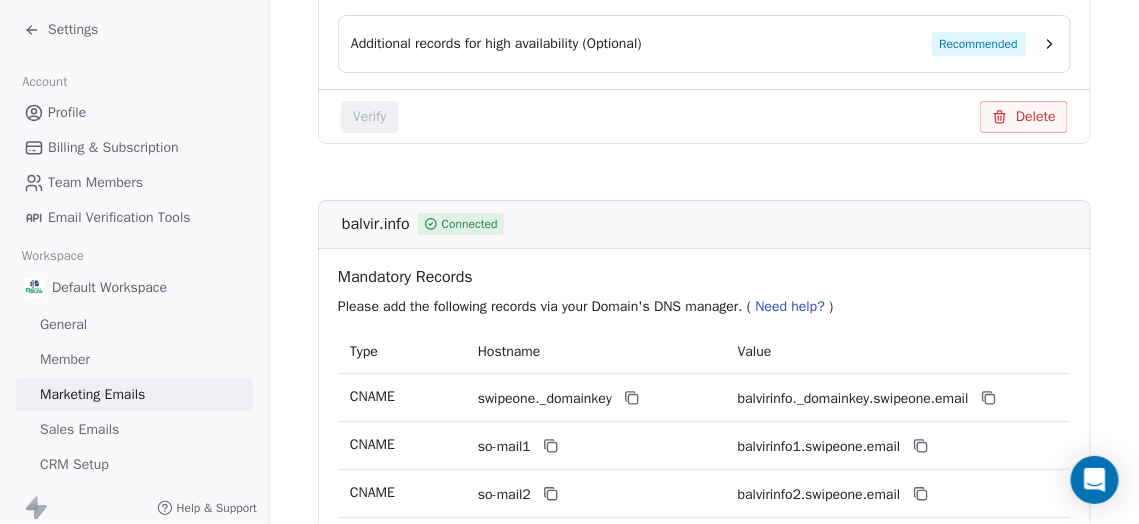 scroll, scrollTop: 1030, scrollLeft: 0, axis: vertical 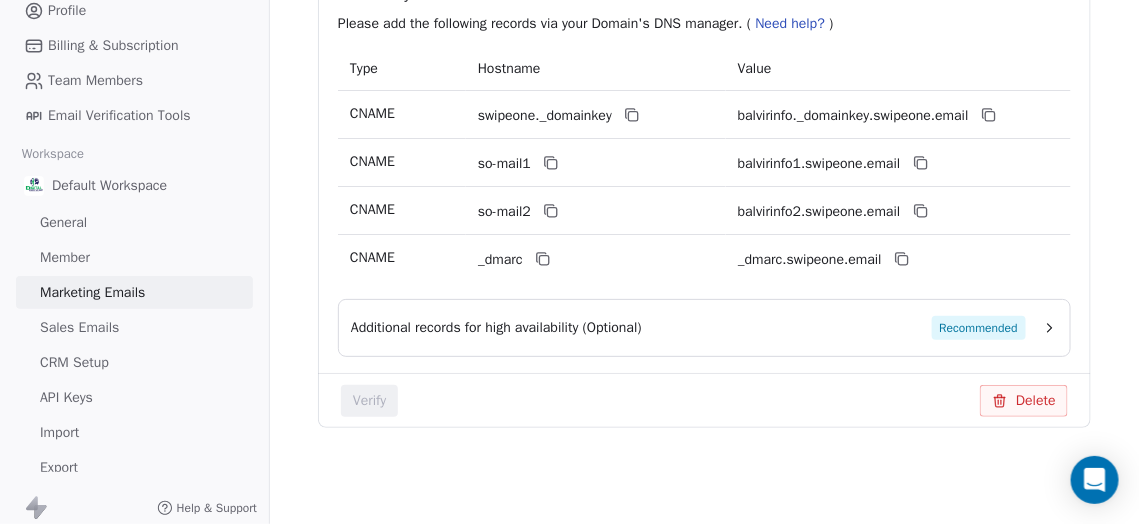click on "Sales Emails" at bounding box center (134, 327) 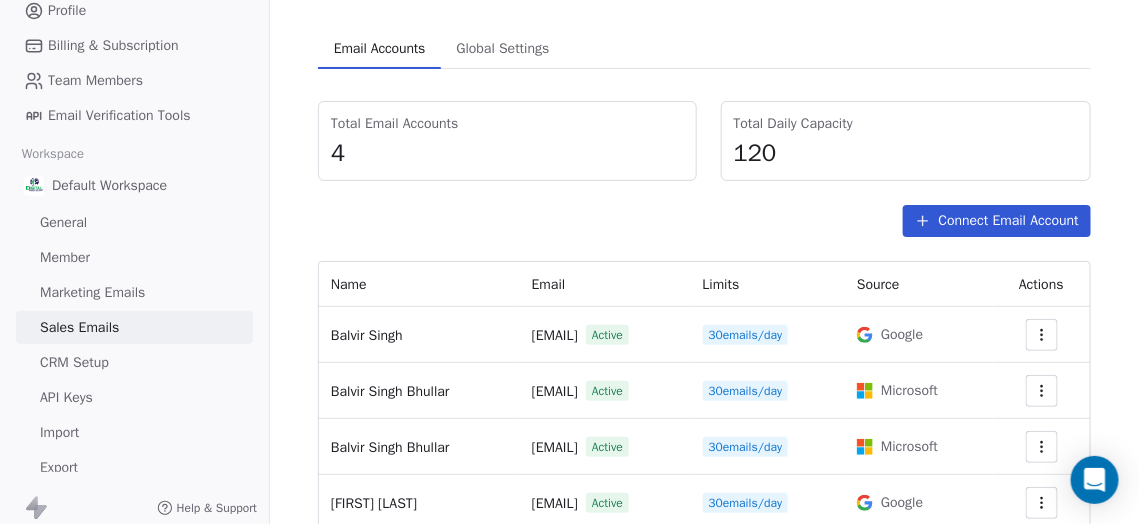 scroll, scrollTop: 189, scrollLeft: 0, axis: vertical 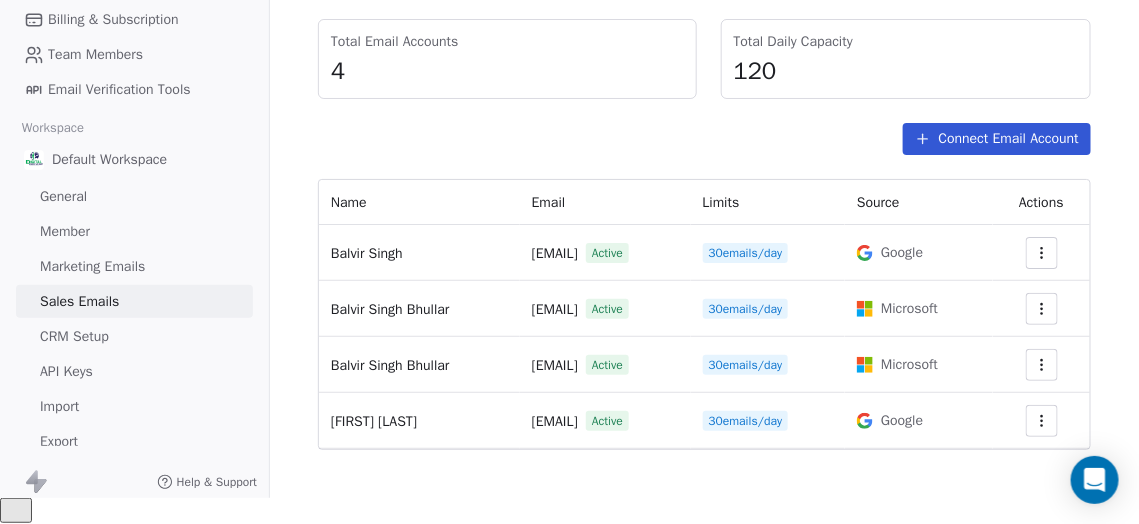 click 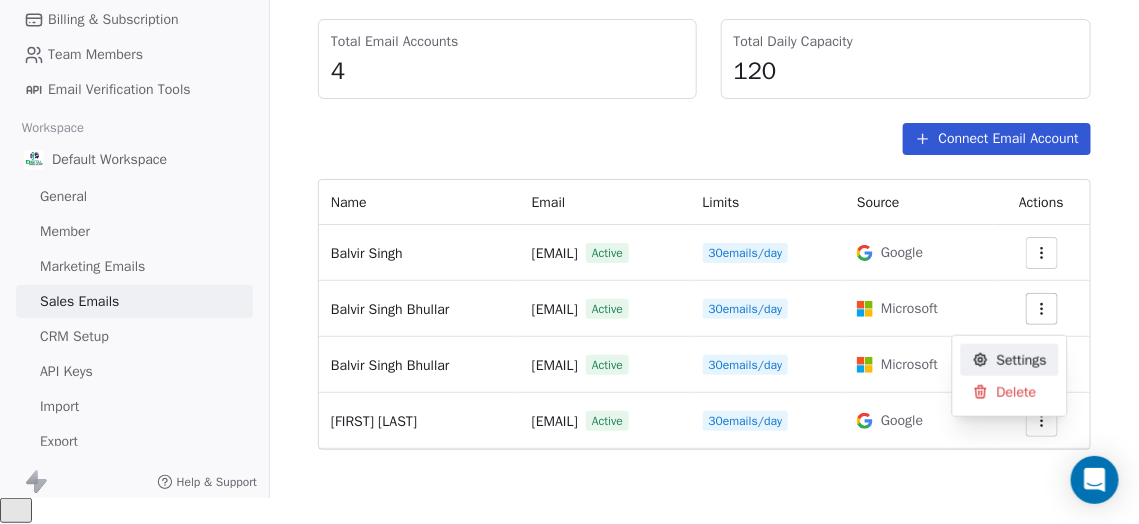 scroll, scrollTop: 18, scrollLeft: 0, axis: vertical 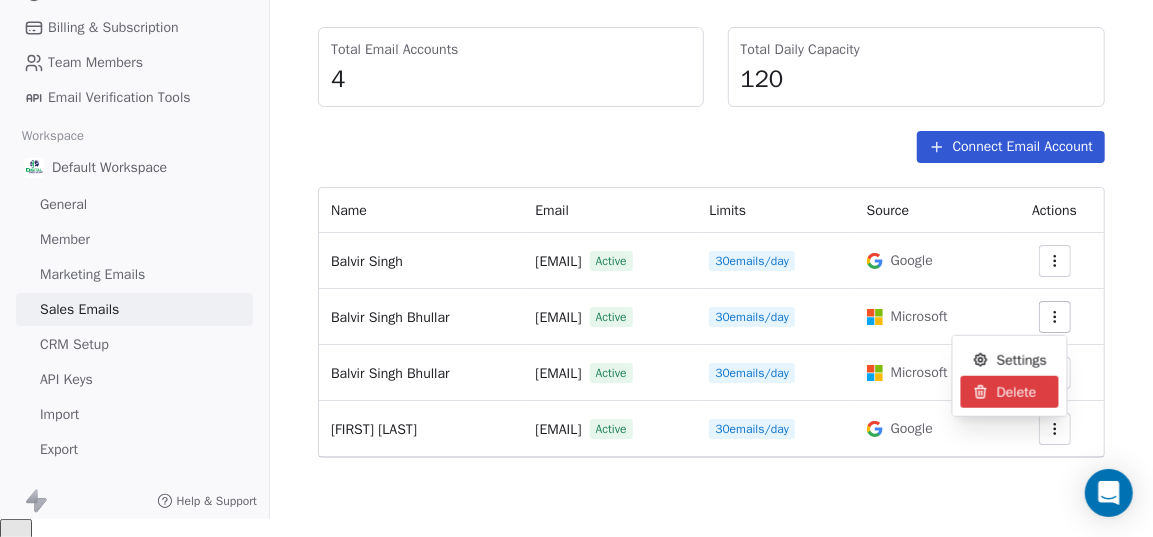 click on "Delete" at bounding box center [1017, 391] 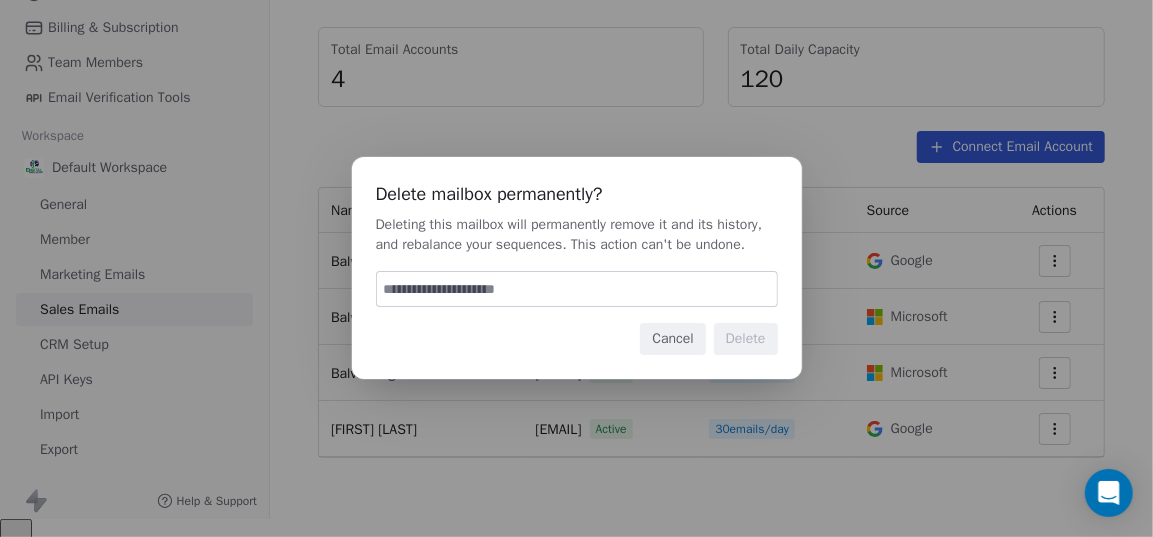 click at bounding box center [577, 289] 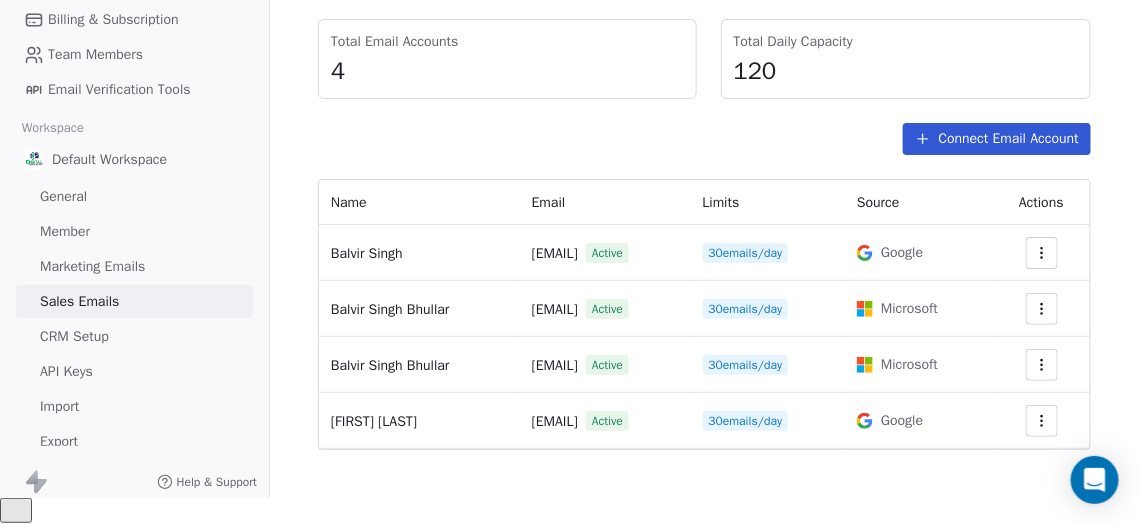 scroll, scrollTop: 31, scrollLeft: 0, axis: vertical 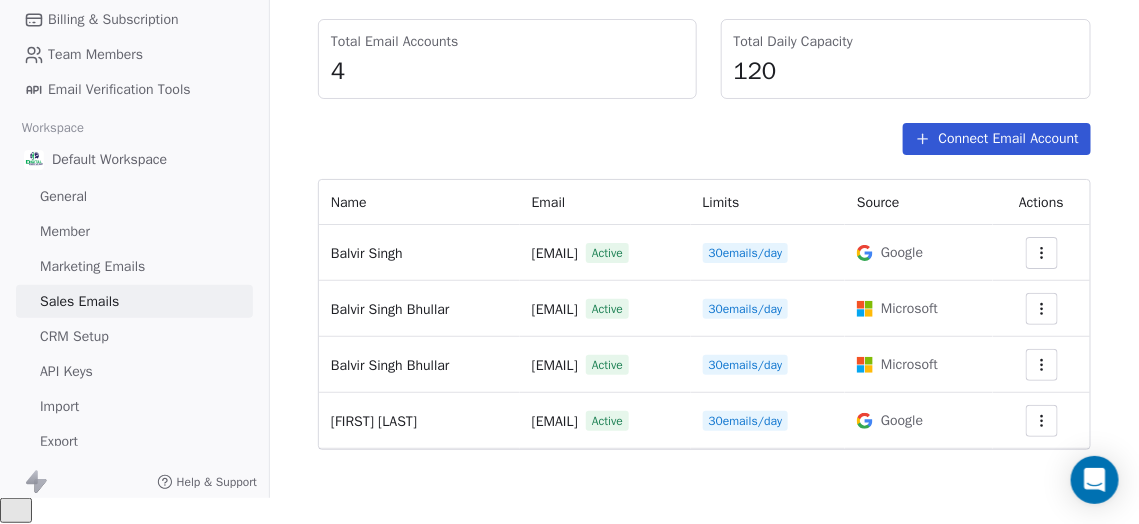 click on "API Keys" at bounding box center [134, 371] 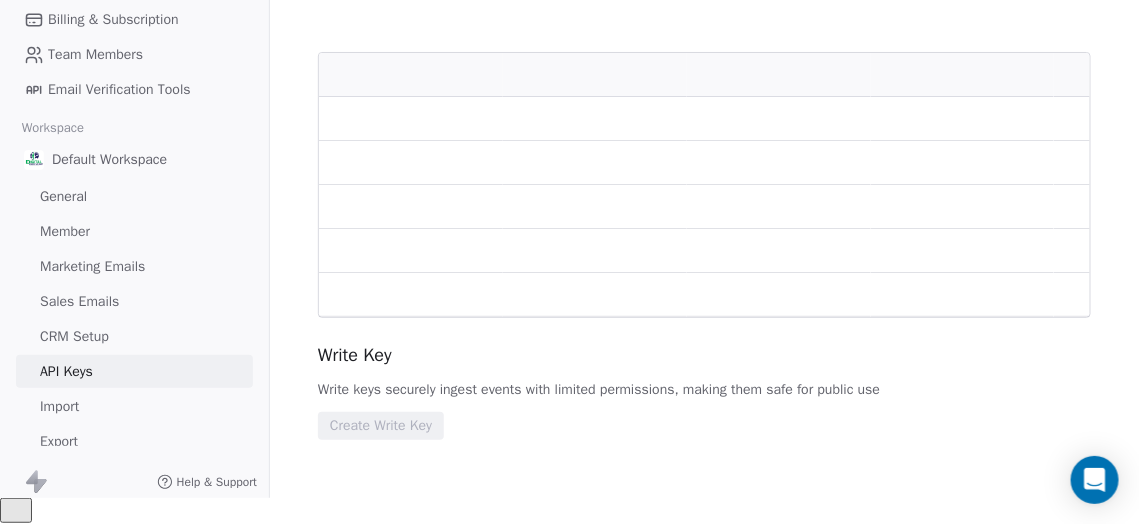 scroll, scrollTop: 0, scrollLeft: 0, axis: both 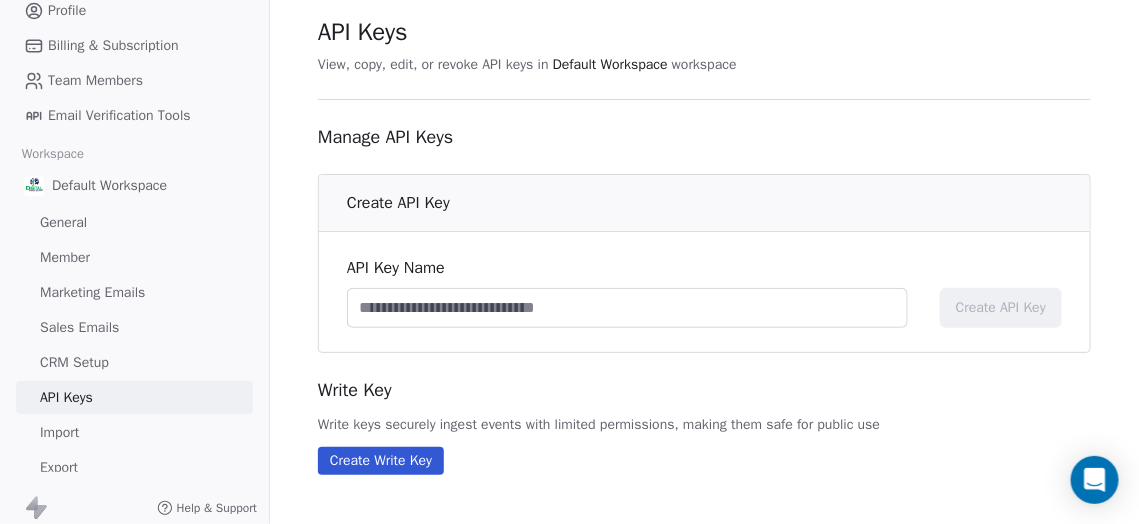 click at bounding box center [627, 308] 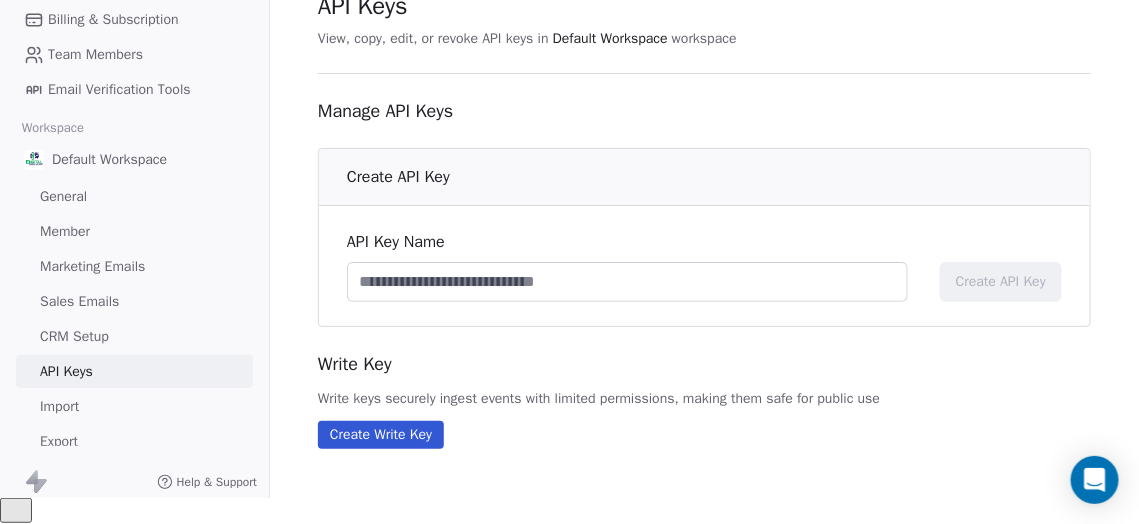 scroll, scrollTop: 31, scrollLeft: 0, axis: vertical 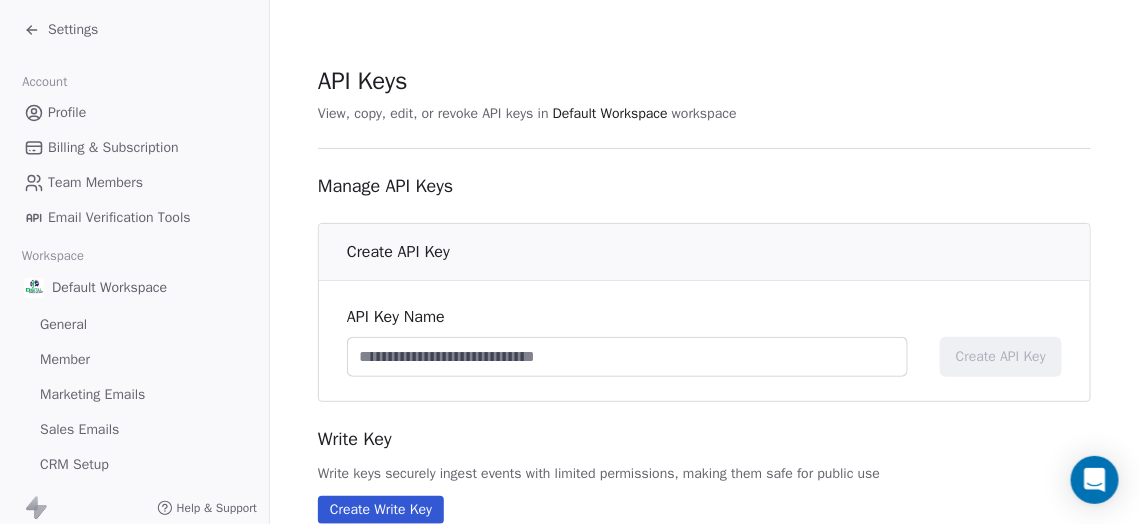 drag, startPoint x: 820, startPoint y: 111, endPoint x: 354, endPoint y: 126, distance: 466.24136 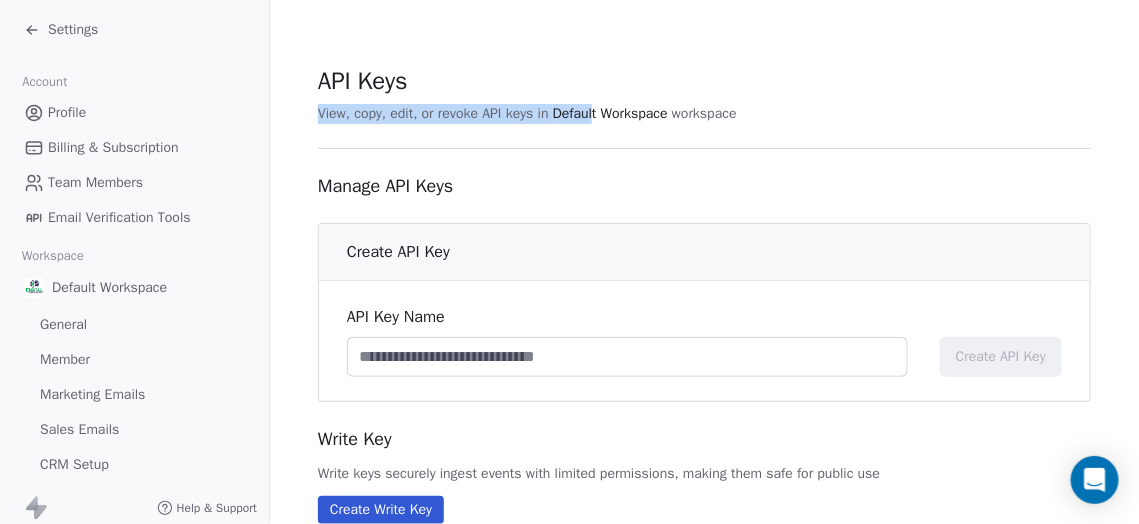 drag, startPoint x: 322, startPoint y: 123, endPoint x: 638, endPoint y: 119, distance: 316.02533 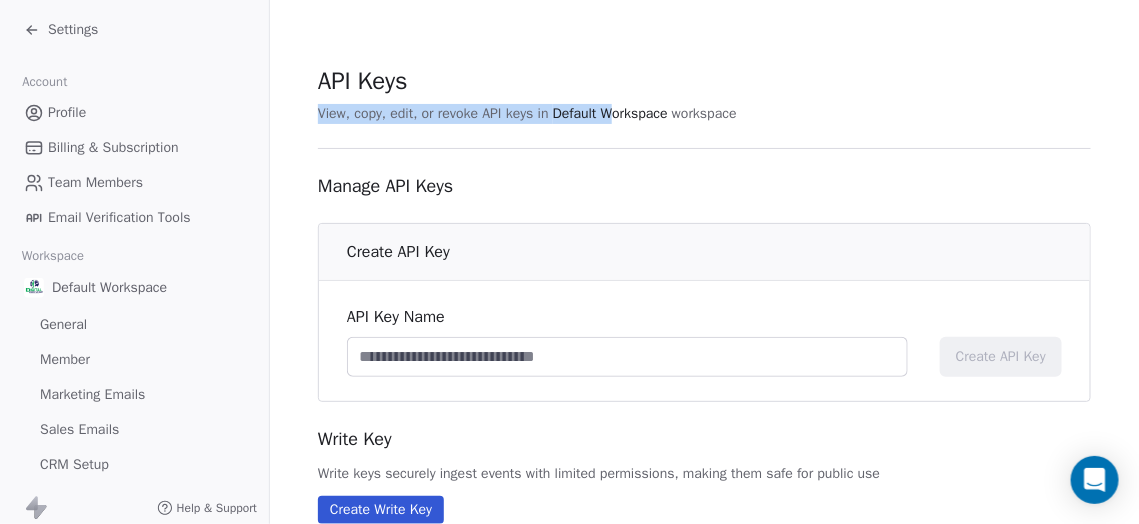 click on "API Keys View, copy, edit, or revoke API keys in Default Workspace workspace Manage API Keys Create API Key API Key Name Create API Key Write Key Write keys securely ingest events with limited permissions, making them safe for public use Create Write Key" at bounding box center [704, 294] 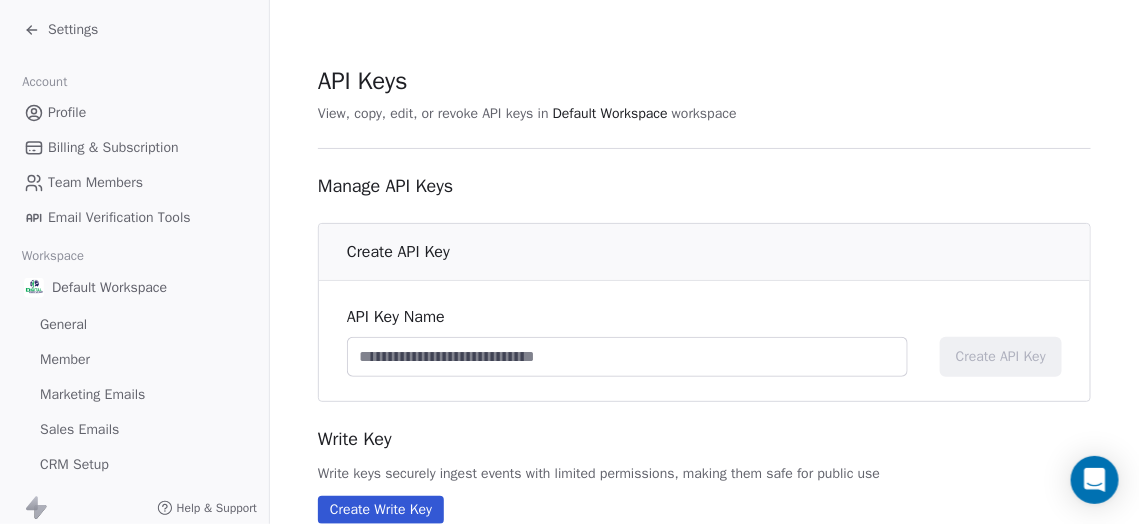 click on "Email Verification Tools" at bounding box center (119, 217) 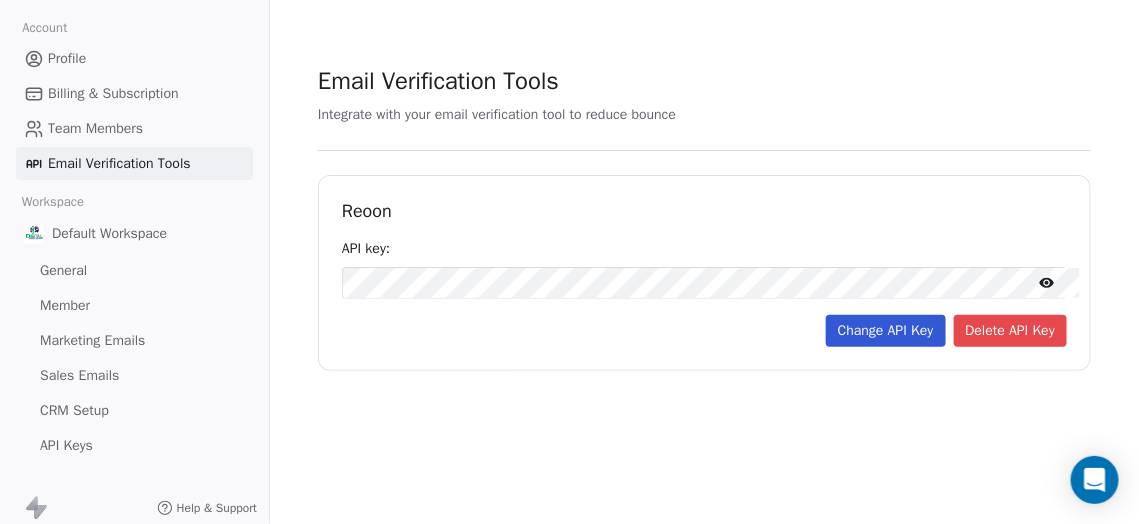 scroll, scrollTop: 102, scrollLeft: 0, axis: vertical 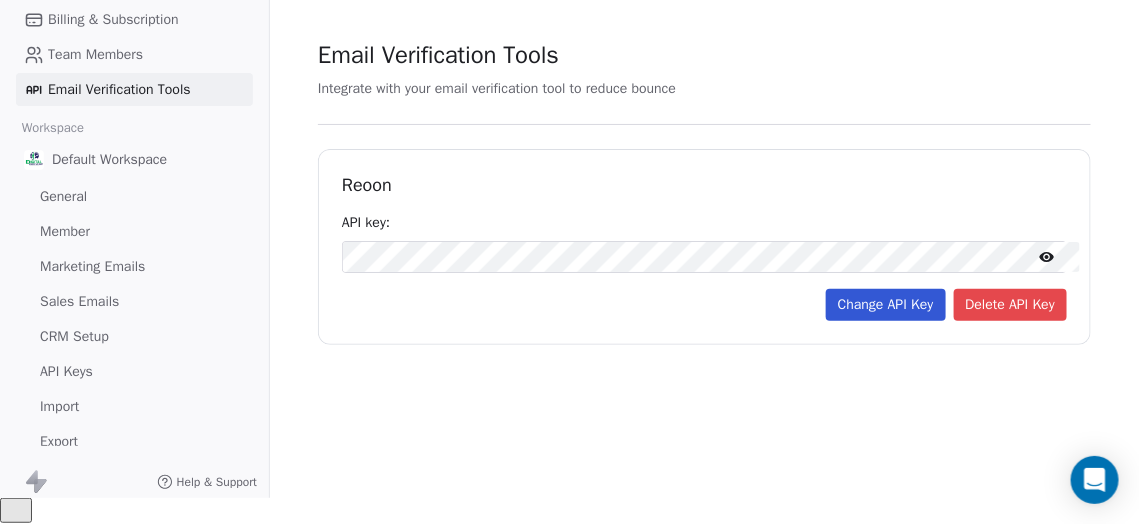click on "General" at bounding box center (134, 196) 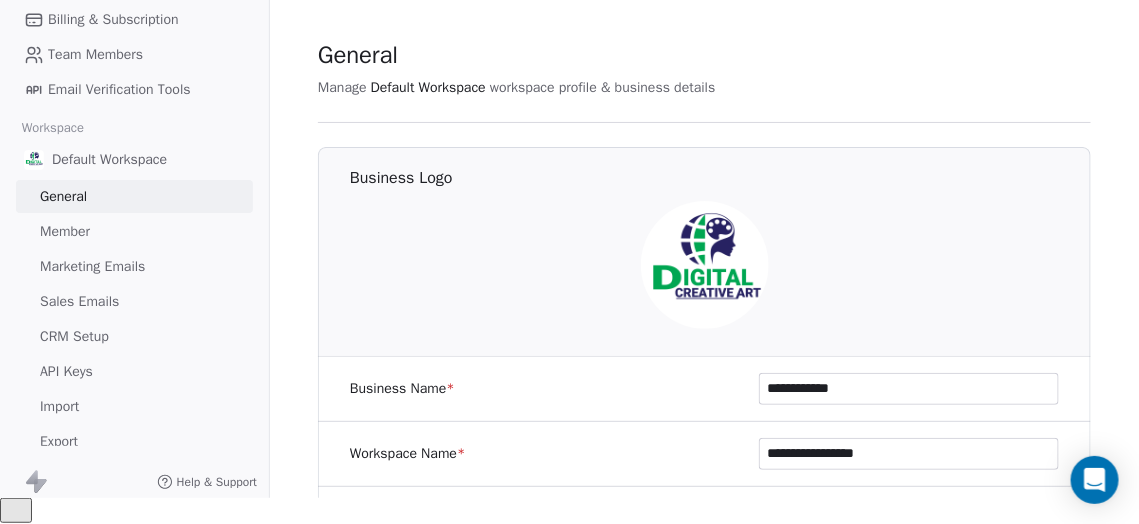 scroll, scrollTop: 0, scrollLeft: 0, axis: both 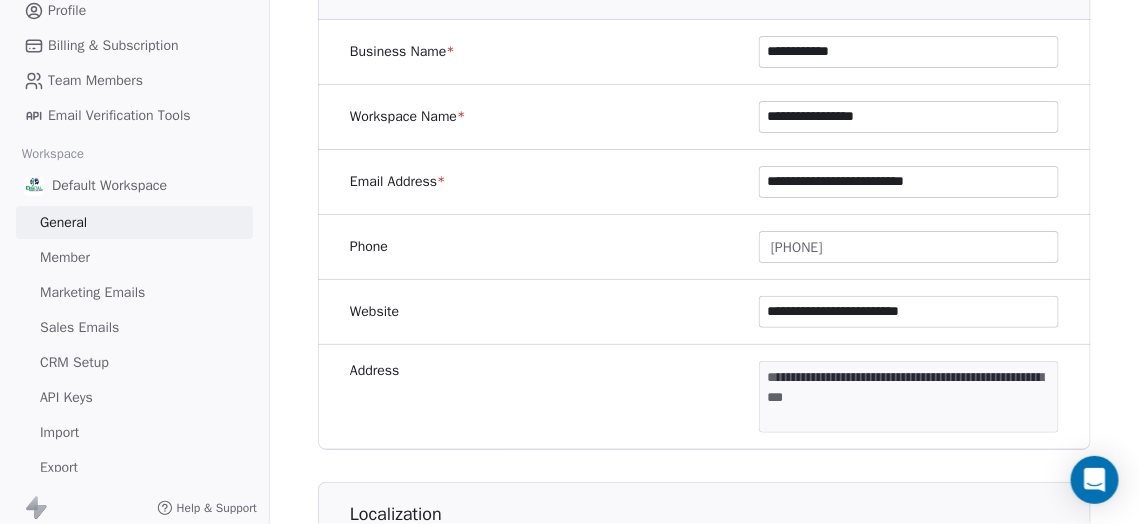 click on "Member" at bounding box center (65, 257) 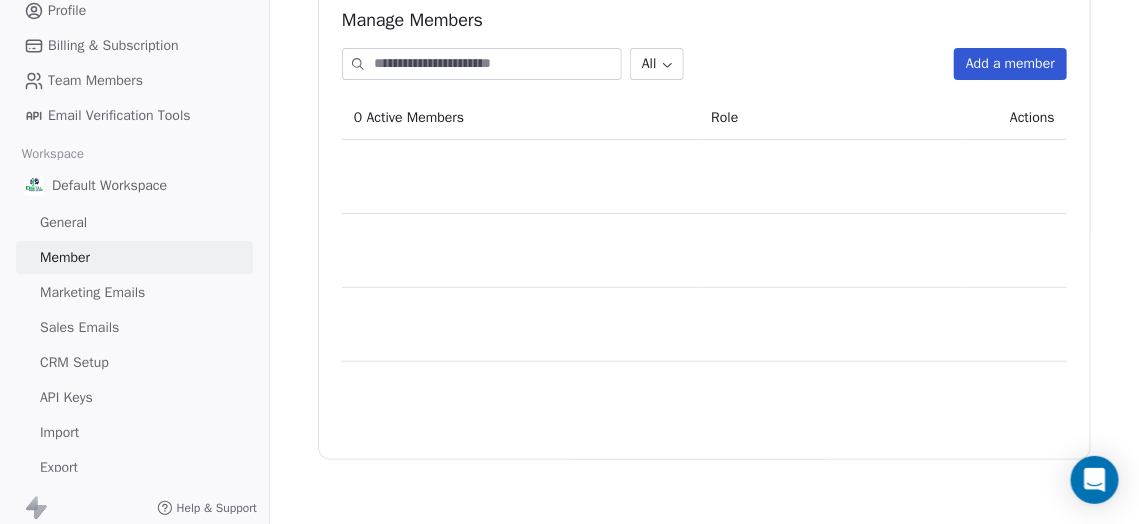 scroll, scrollTop: 0, scrollLeft: 0, axis: both 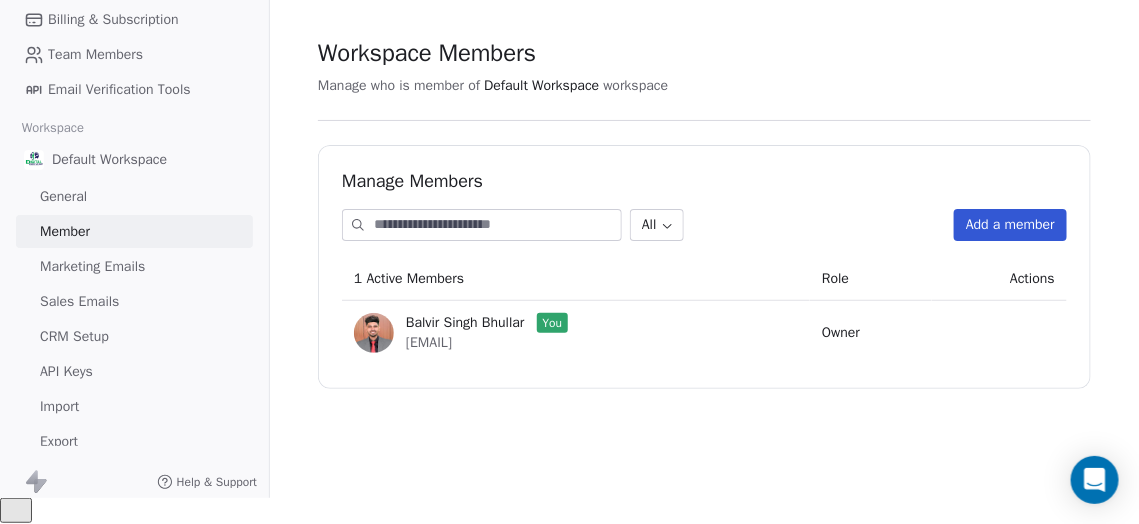 click on "Marketing Emails" at bounding box center [92, 266] 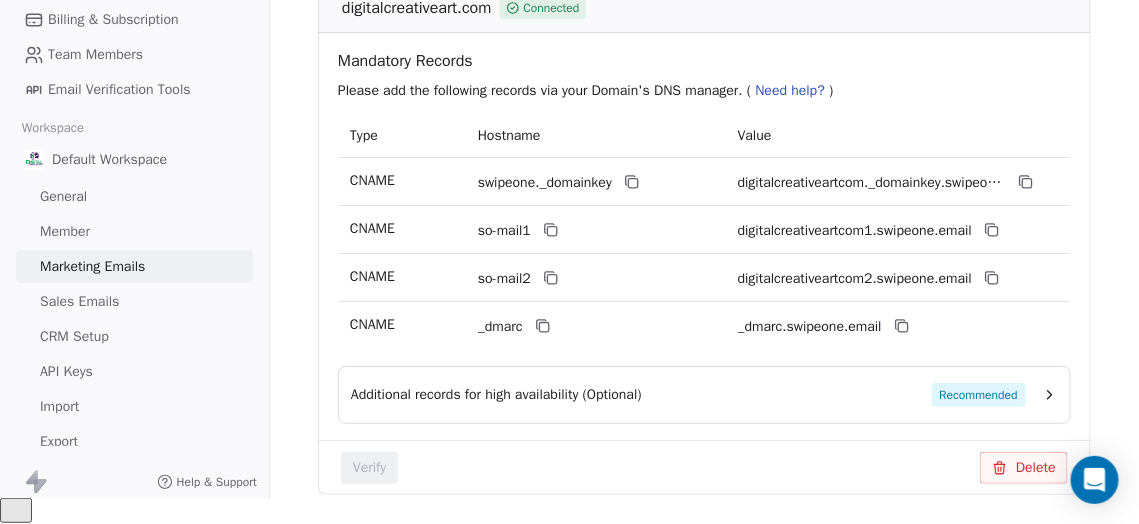 scroll, scrollTop: 363, scrollLeft: 0, axis: vertical 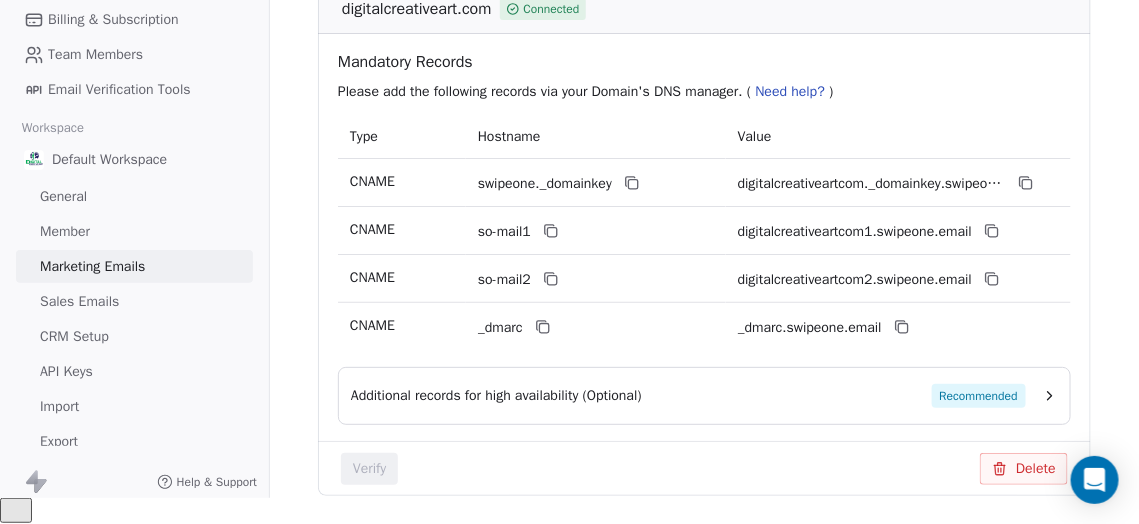 click on "Sales Emails" at bounding box center (79, 301) 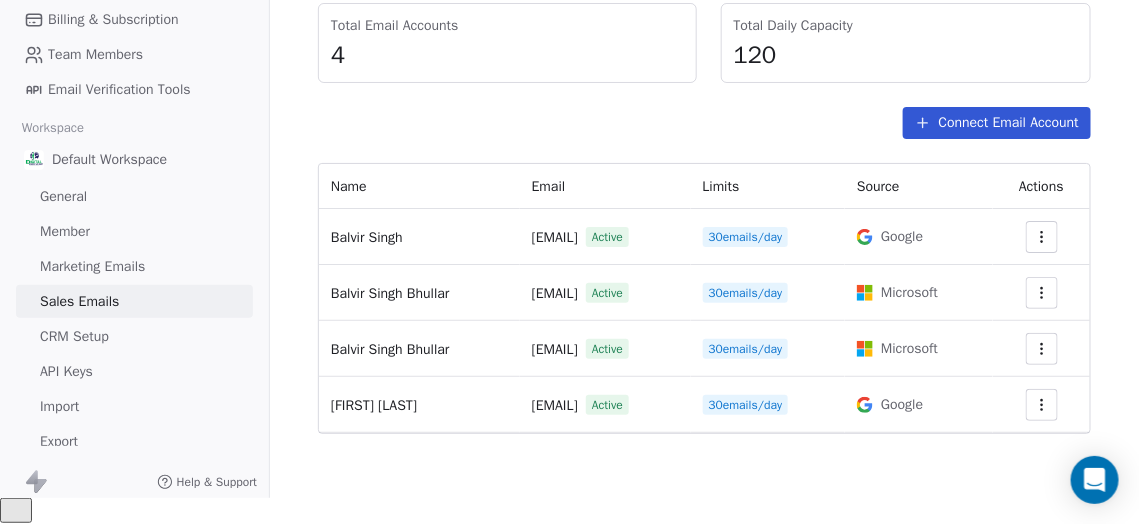 scroll, scrollTop: 0, scrollLeft: 0, axis: both 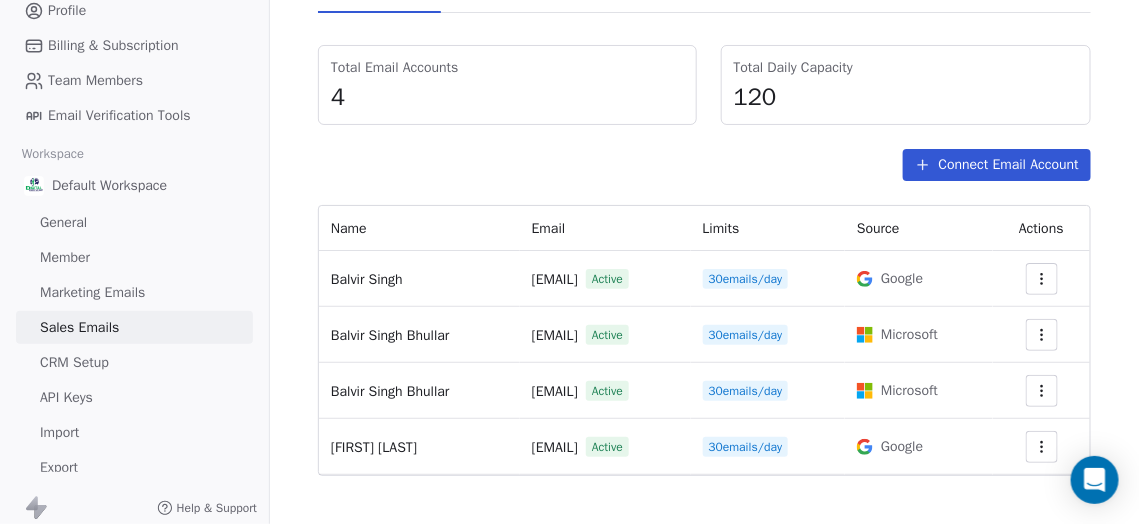 click on "CRM Setup" at bounding box center (74, 362) 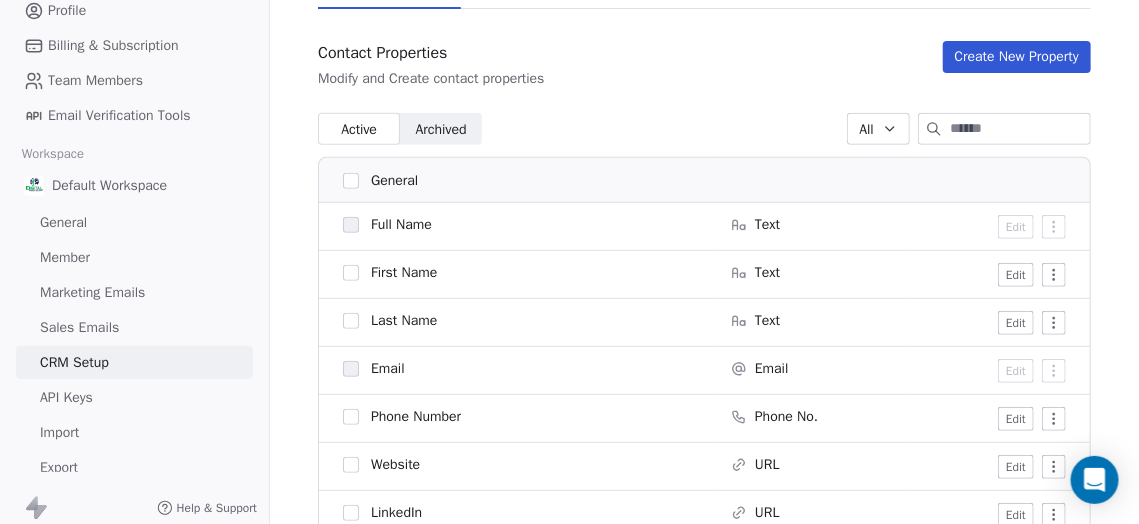 scroll, scrollTop: 0, scrollLeft: 0, axis: both 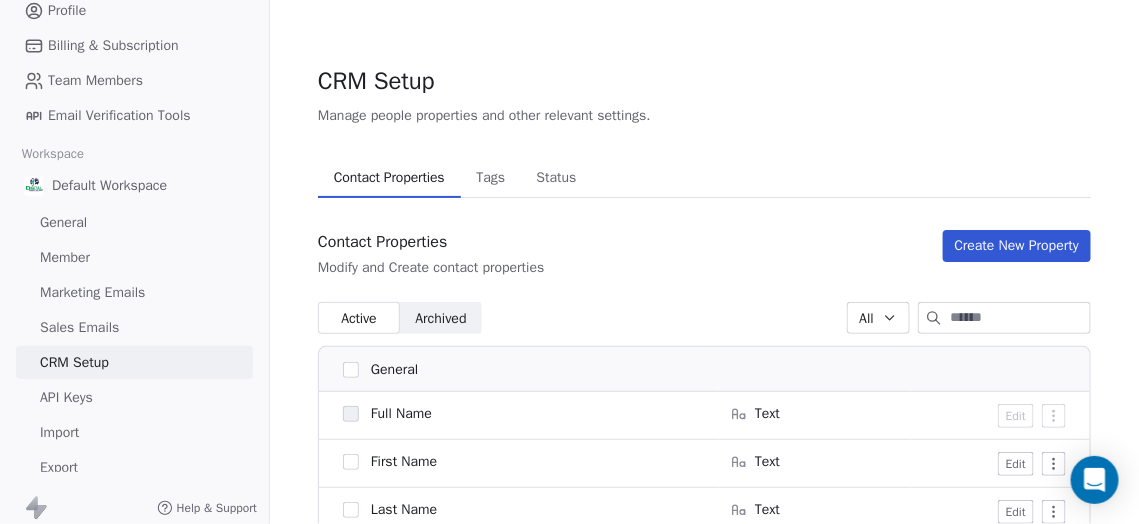 click on "API Keys" at bounding box center [66, 397] 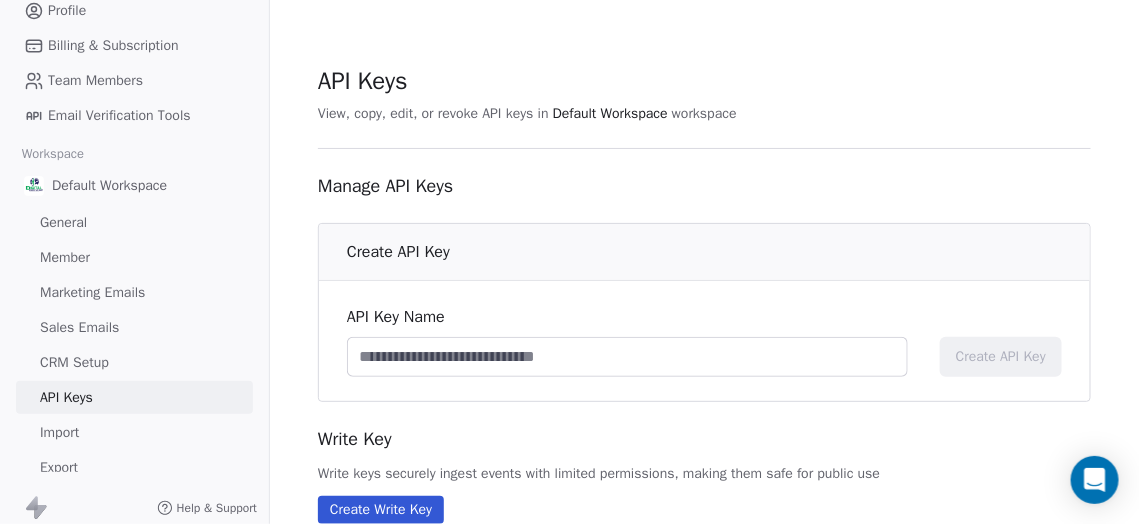 click on "Export" at bounding box center [59, 467] 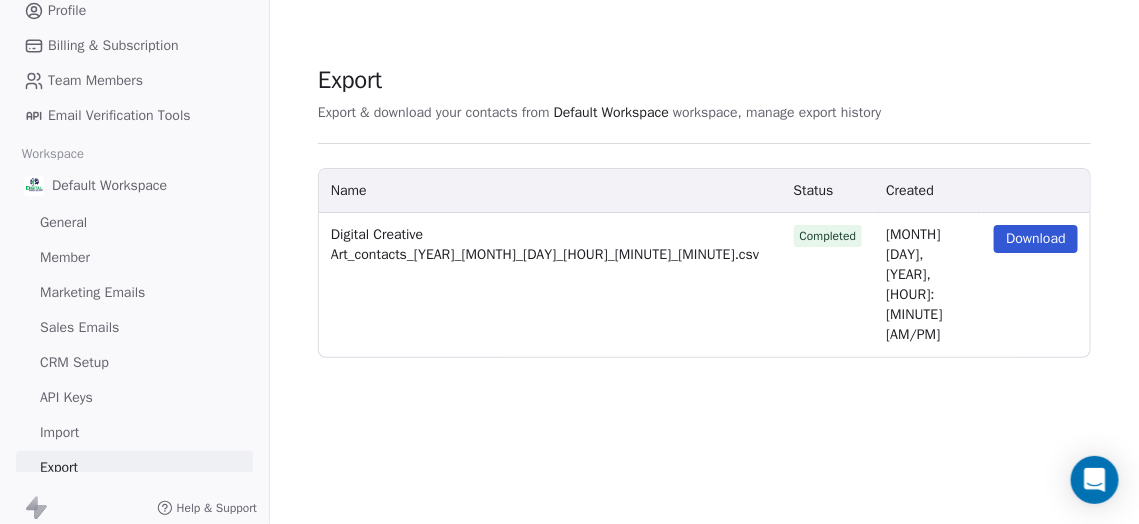 click on "Import" at bounding box center [134, 432] 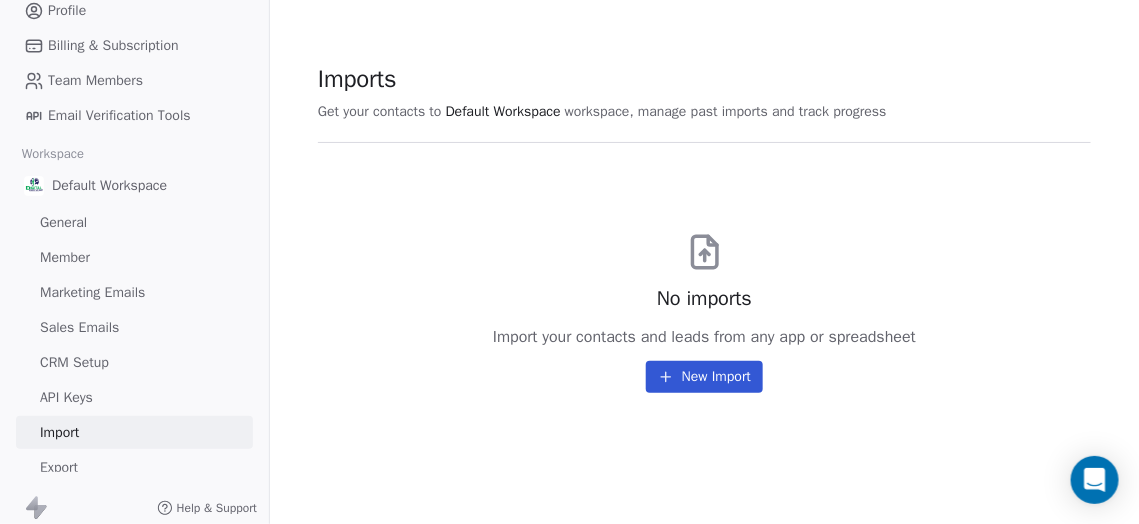 drag, startPoint x: 1100, startPoint y: 468, endPoint x: 672, endPoint y: 1, distance: 633.4611 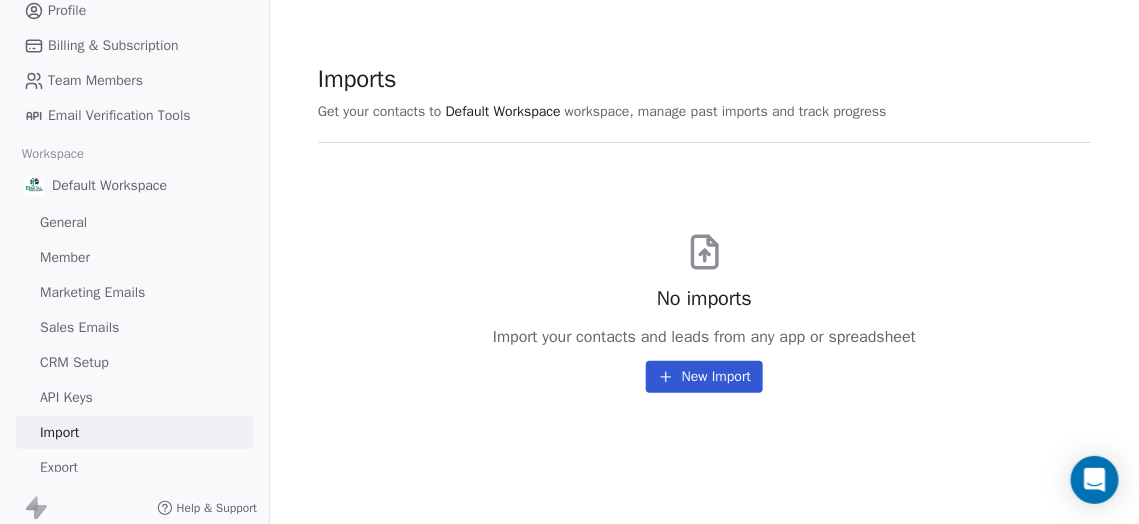 click at bounding box center (1095, 480) 